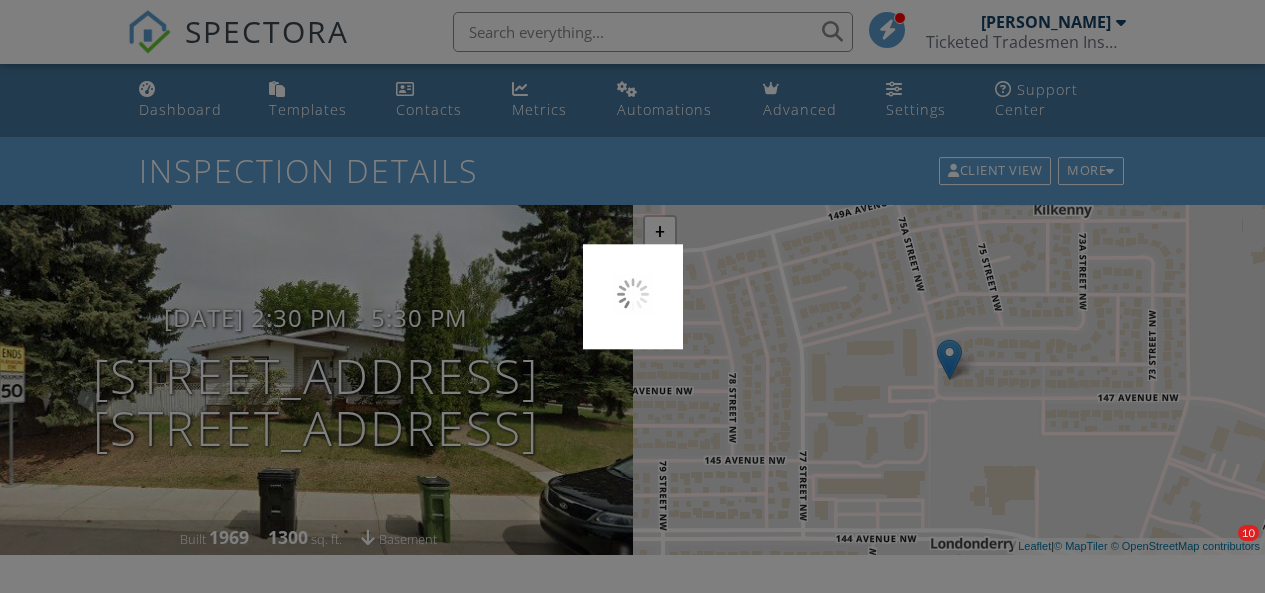 scroll, scrollTop: 0, scrollLeft: 0, axis: both 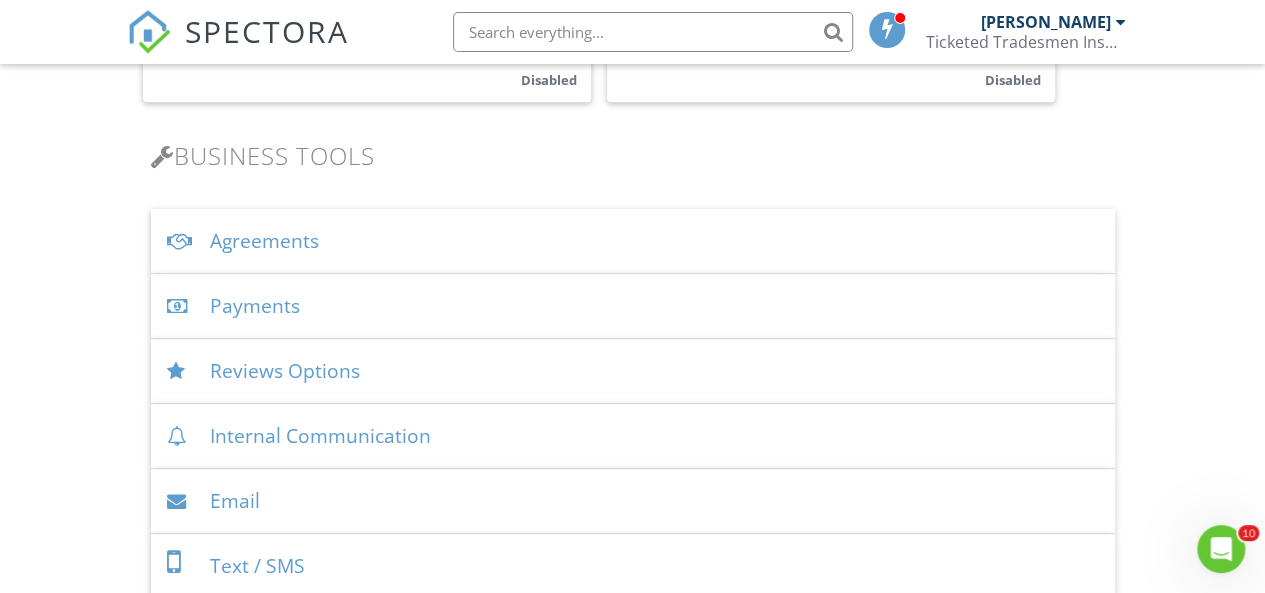 click on "Agreements" at bounding box center (633, 241) 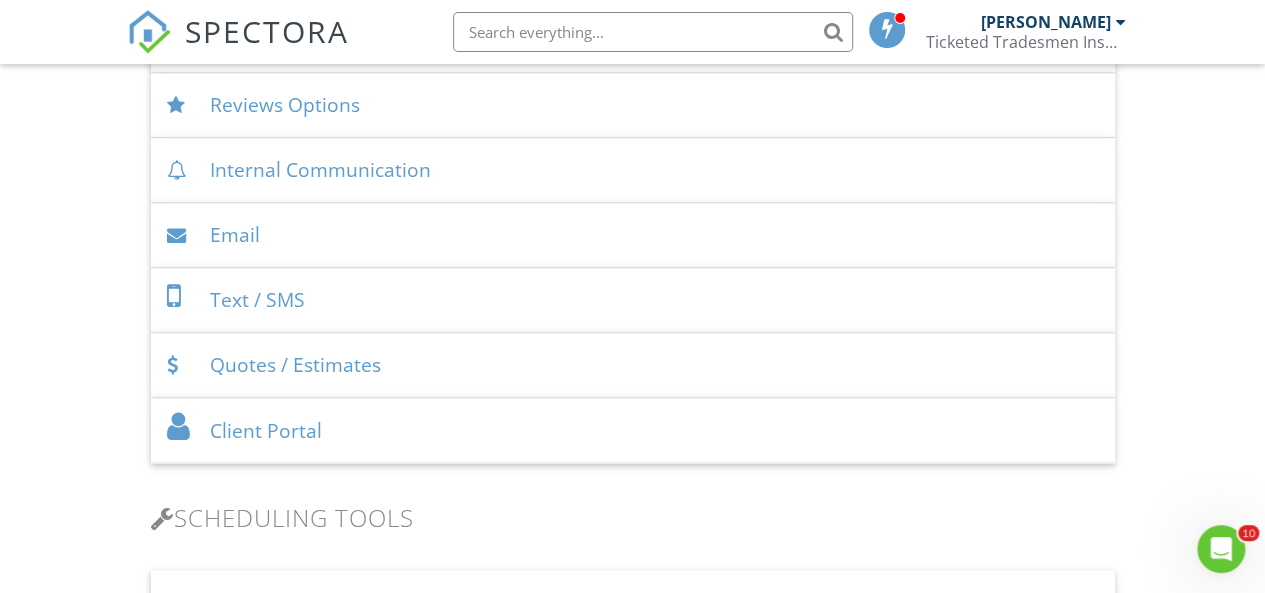 scroll, scrollTop: 1478, scrollLeft: 0, axis: vertical 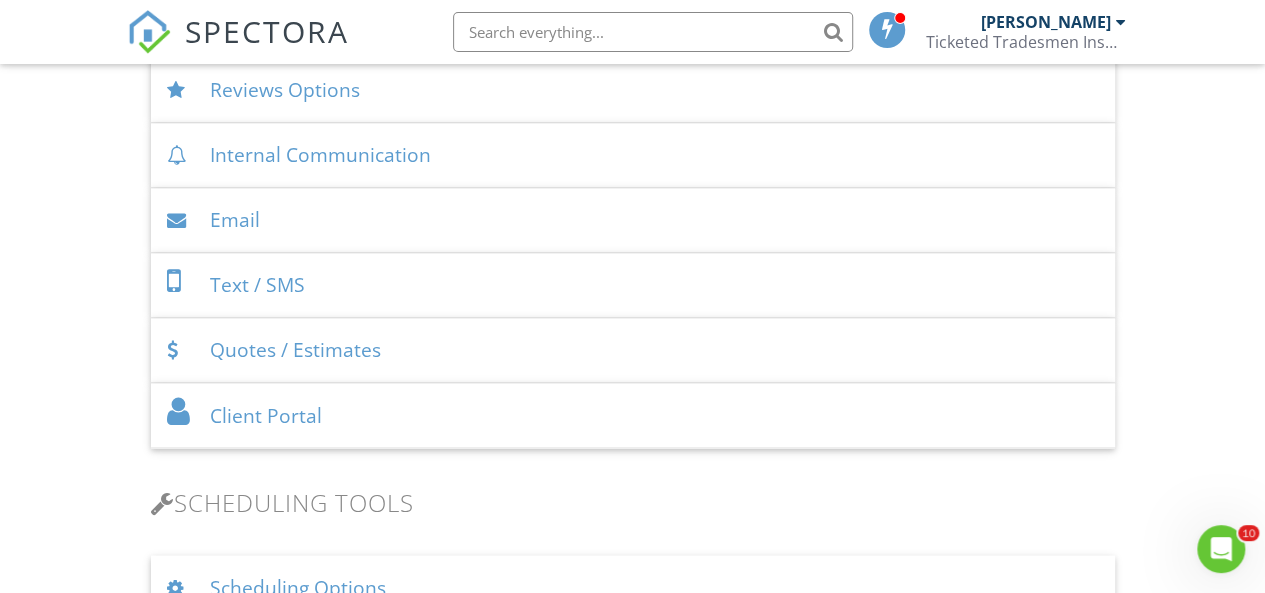 click on "Email" at bounding box center [633, 220] 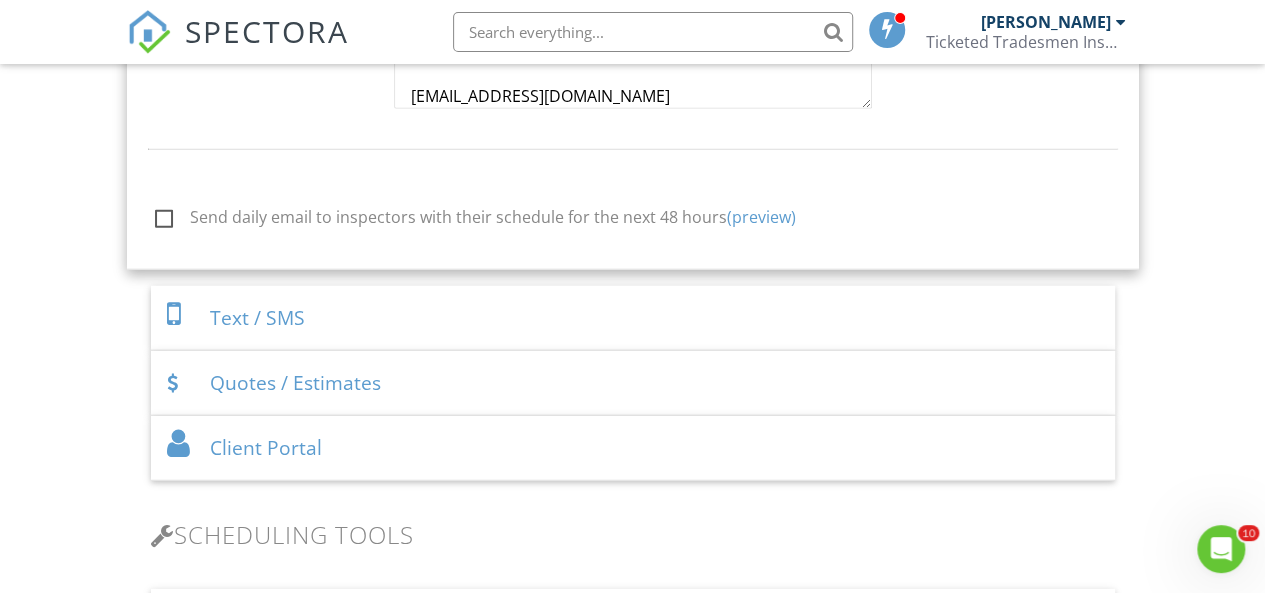 scroll, scrollTop: 2487, scrollLeft: 0, axis: vertical 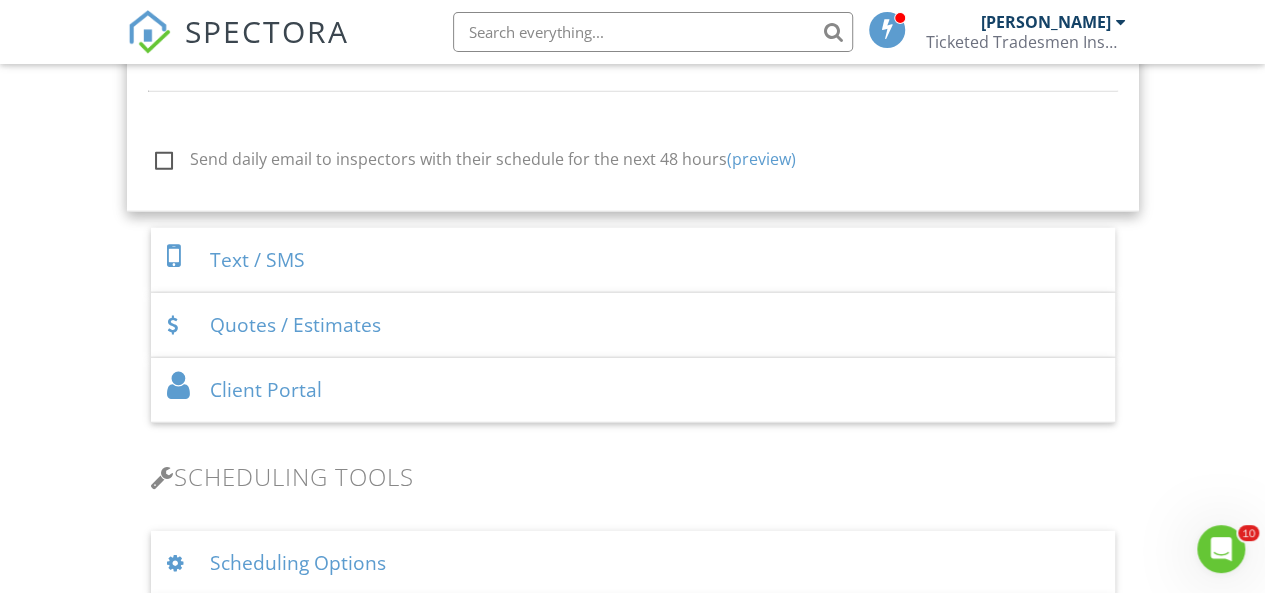 click on "Text / SMS" at bounding box center (633, 260) 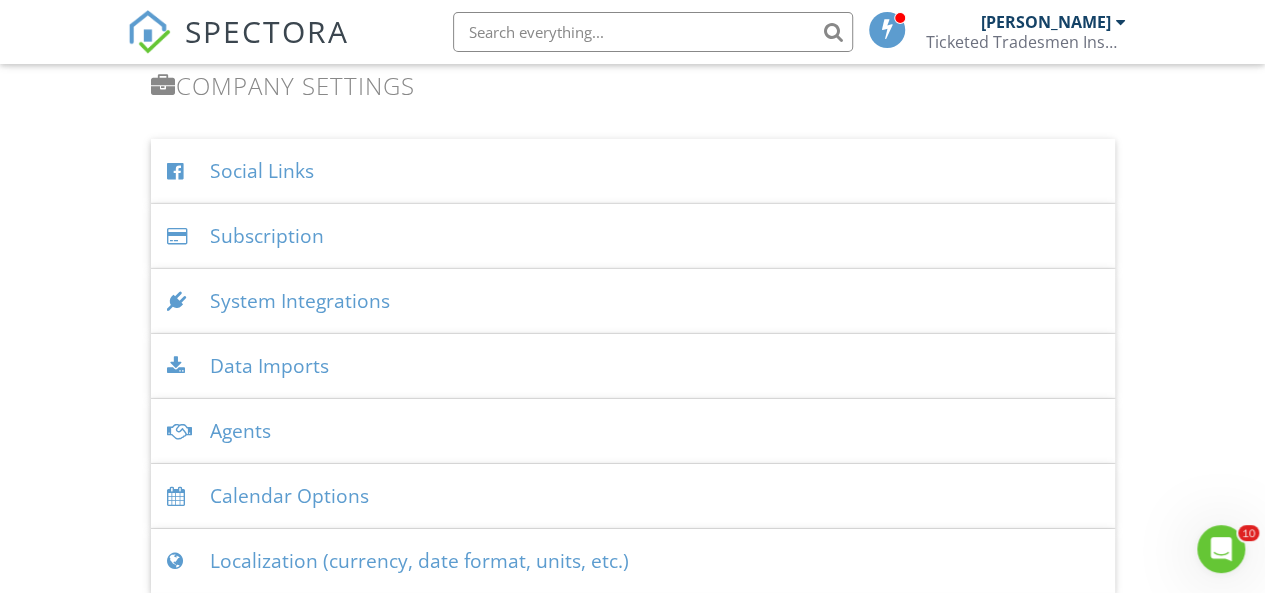 scroll, scrollTop: 3036, scrollLeft: 0, axis: vertical 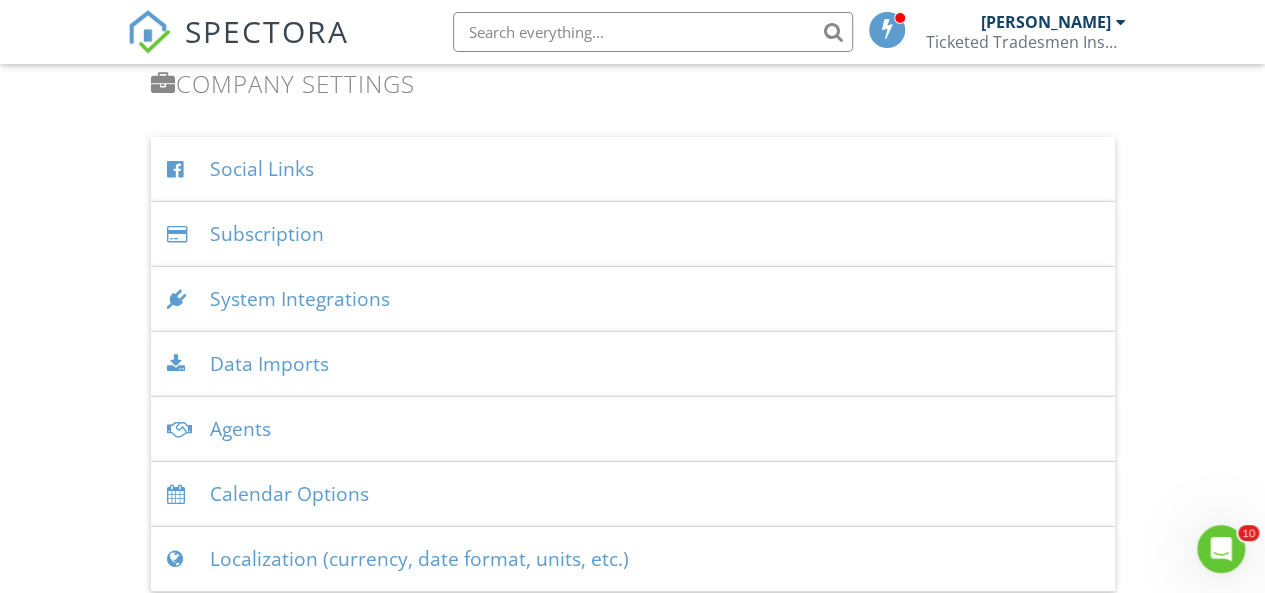 click on "System Integrations" at bounding box center [633, 299] 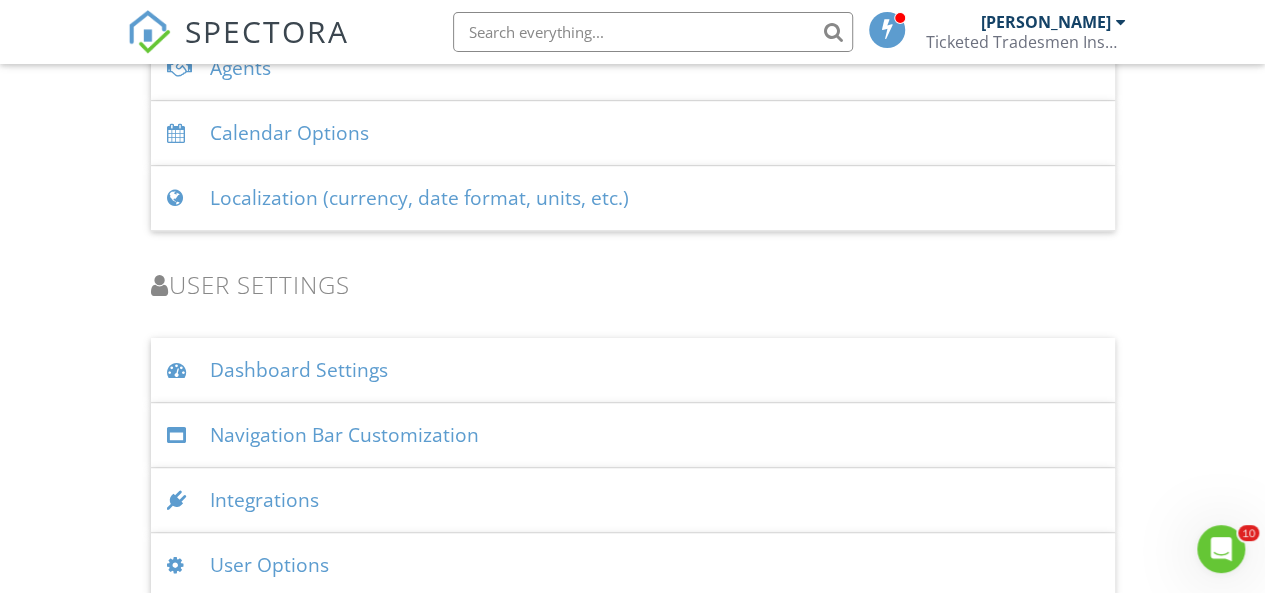 scroll, scrollTop: 4583, scrollLeft: 0, axis: vertical 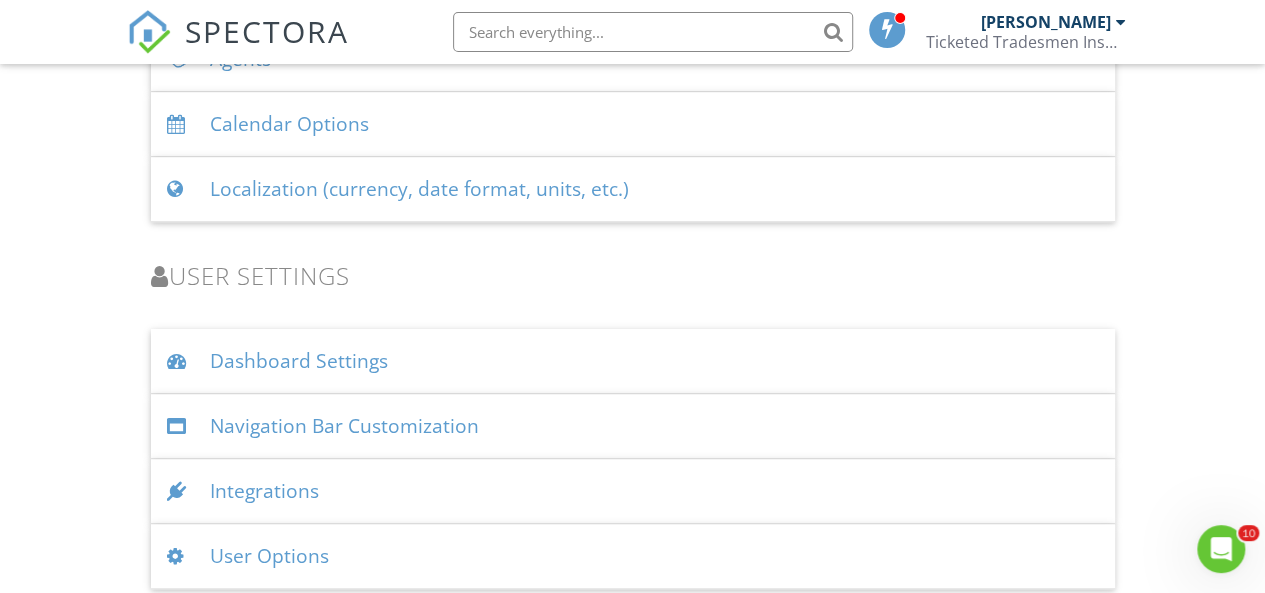 click on "Integrations" at bounding box center (633, 491) 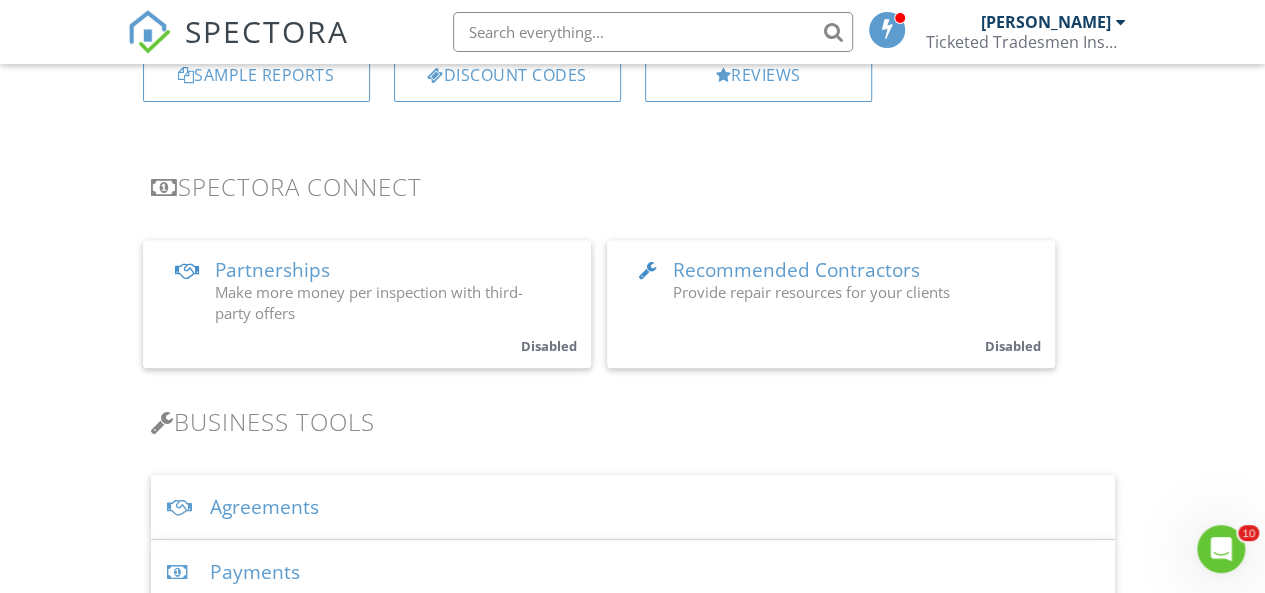 scroll, scrollTop: 0, scrollLeft: 0, axis: both 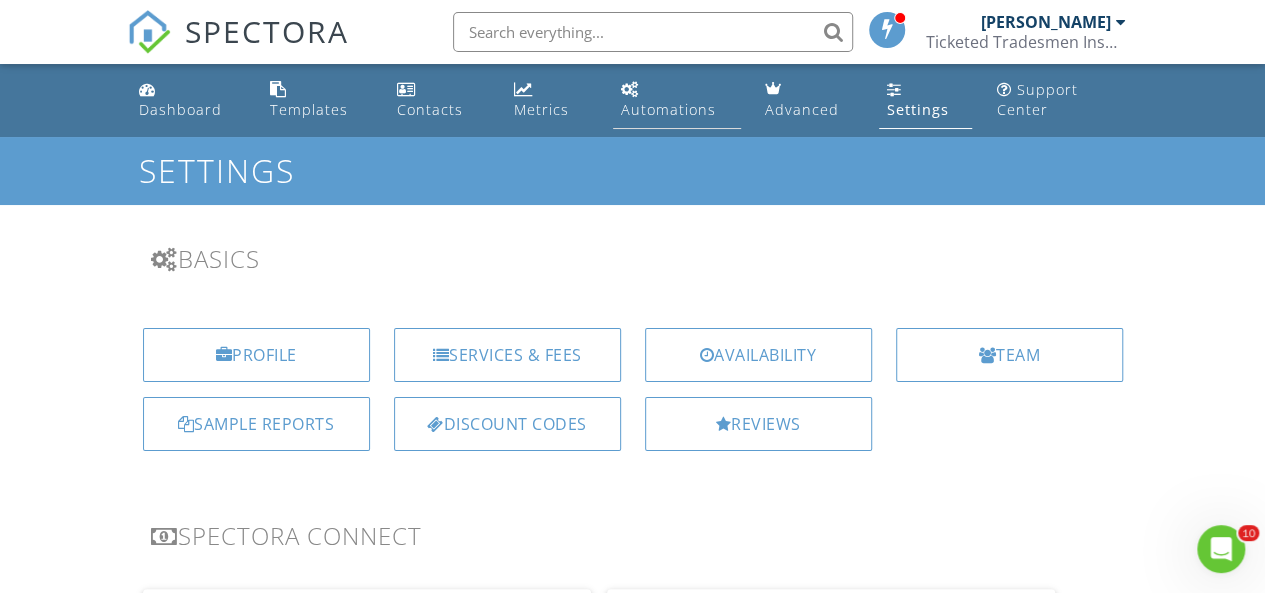 click on "Automations" at bounding box center (677, 100) 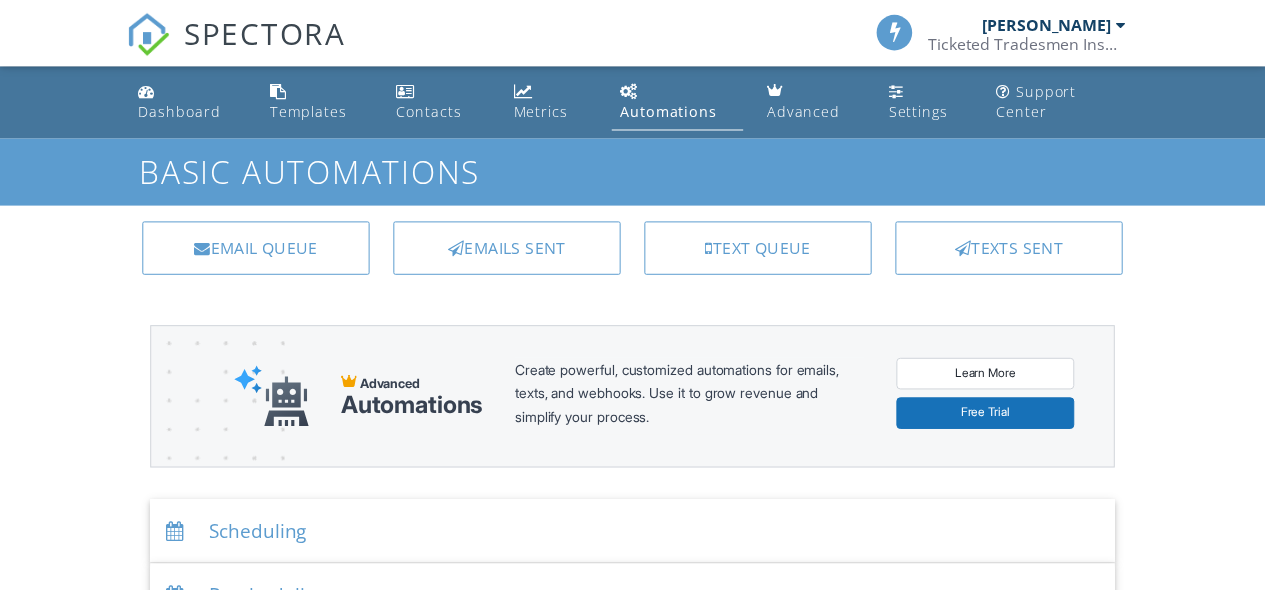 scroll, scrollTop: 0, scrollLeft: 0, axis: both 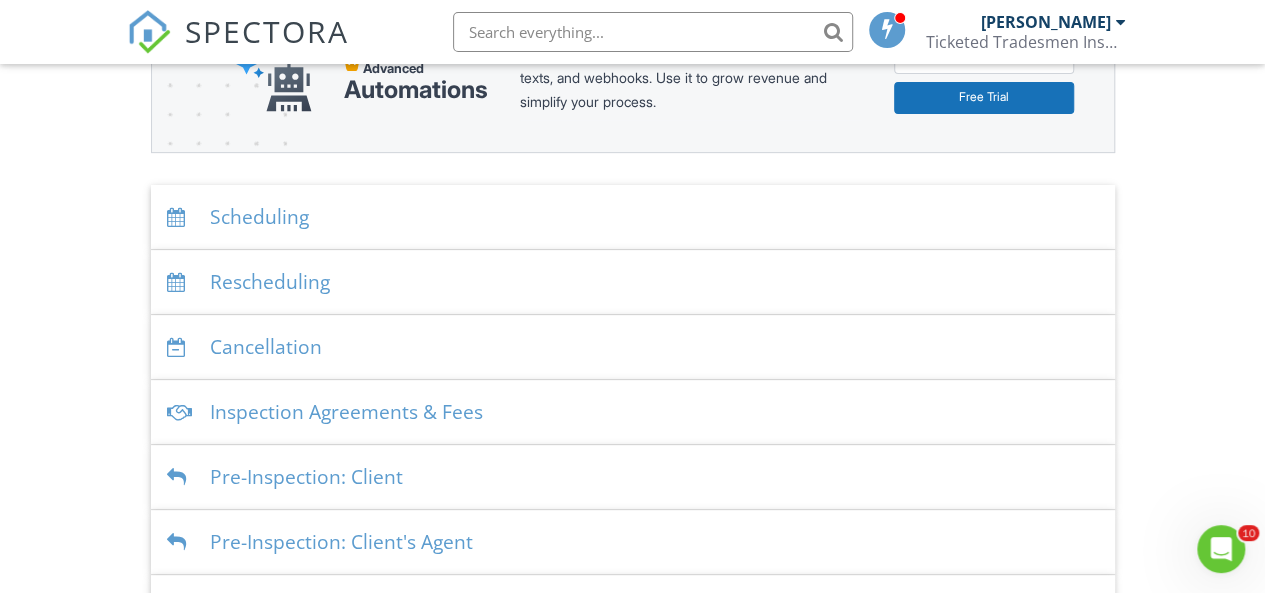 click on "Inspection Agreements & Fees" at bounding box center [633, 412] 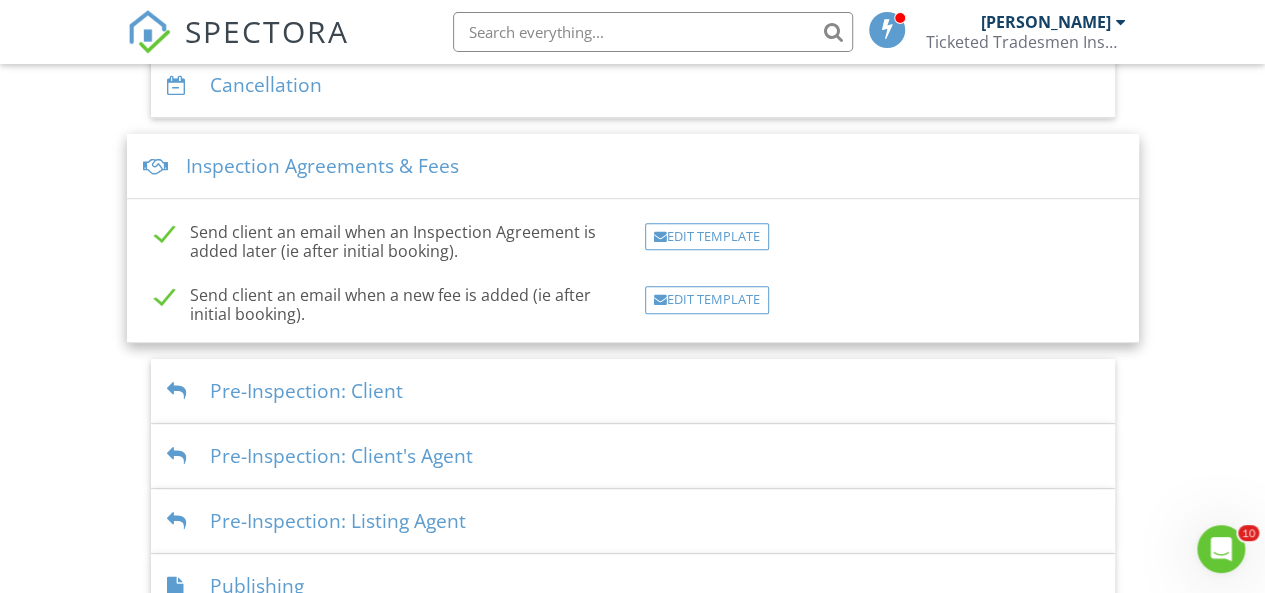 scroll, scrollTop: 580, scrollLeft: 0, axis: vertical 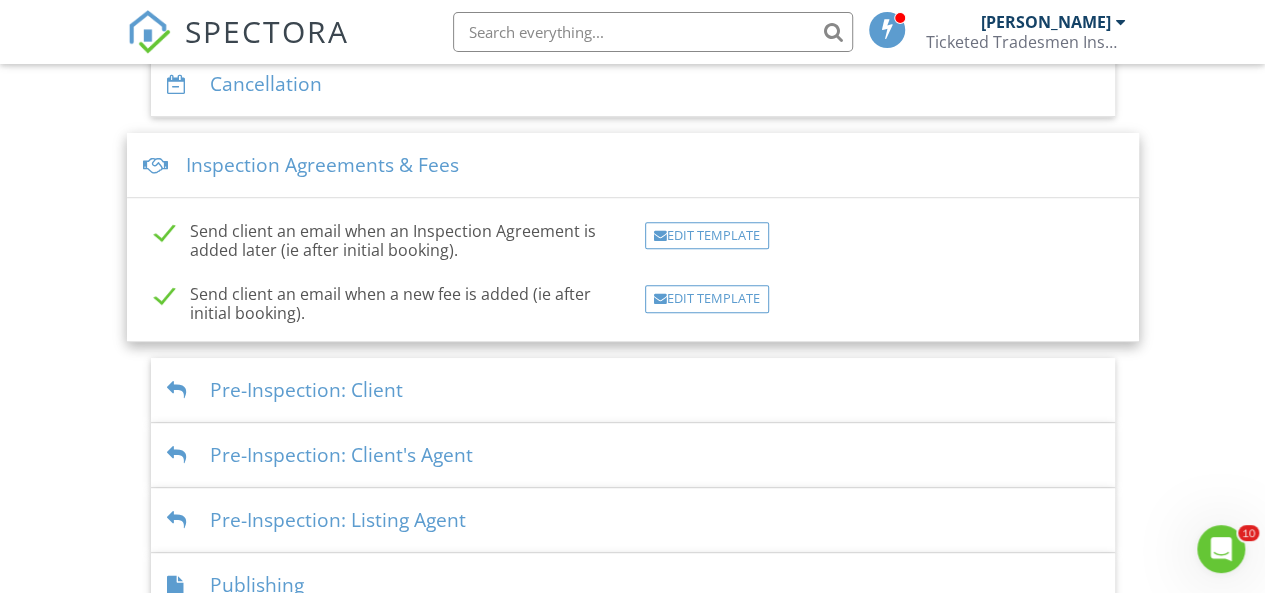 click on "Pre-Inspection: Client" at bounding box center (633, 390) 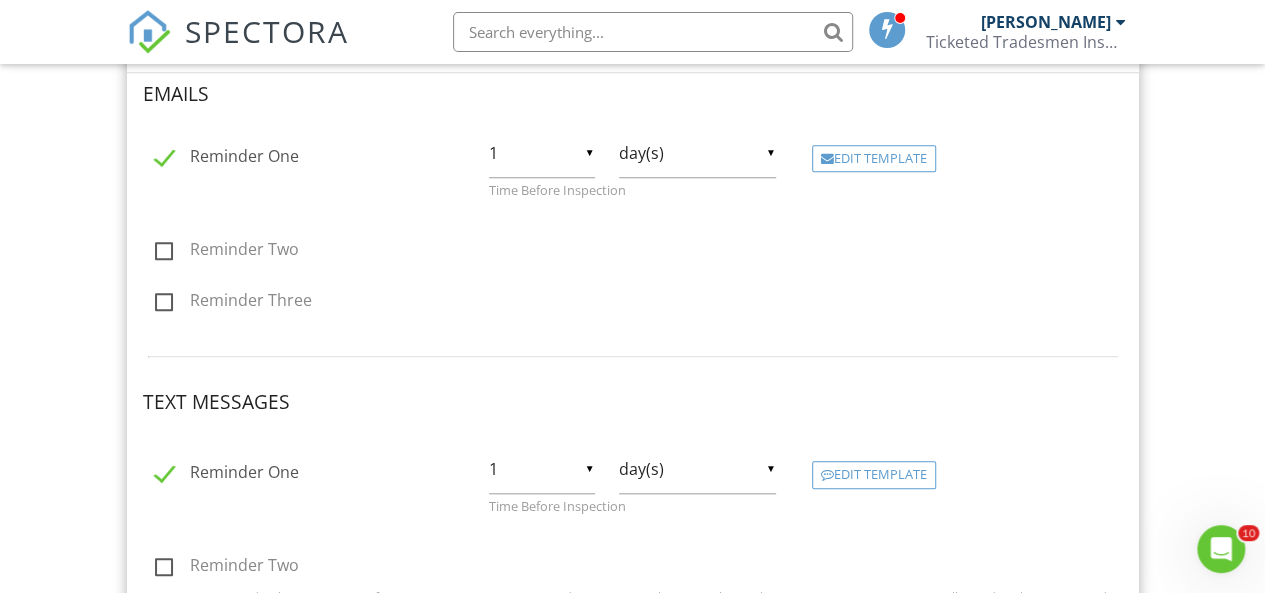 scroll, scrollTop: 806, scrollLeft: 0, axis: vertical 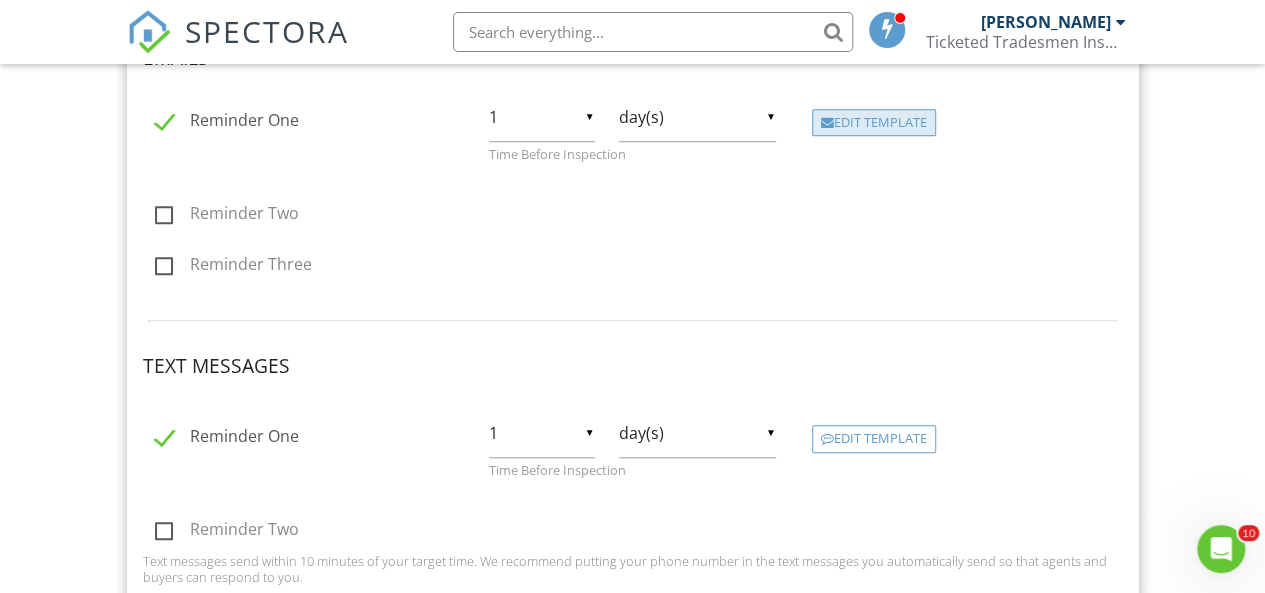 click on "Edit Template" at bounding box center (874, 123) 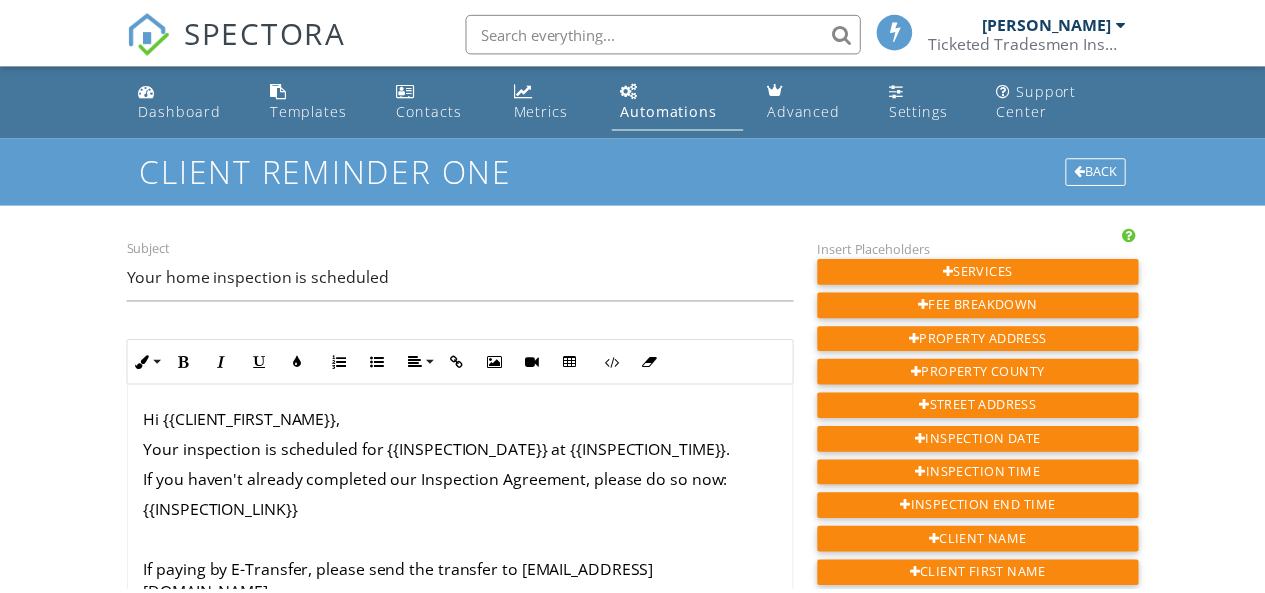 scroll, scrollTop: 0, scrollLeft: 0, axis: both 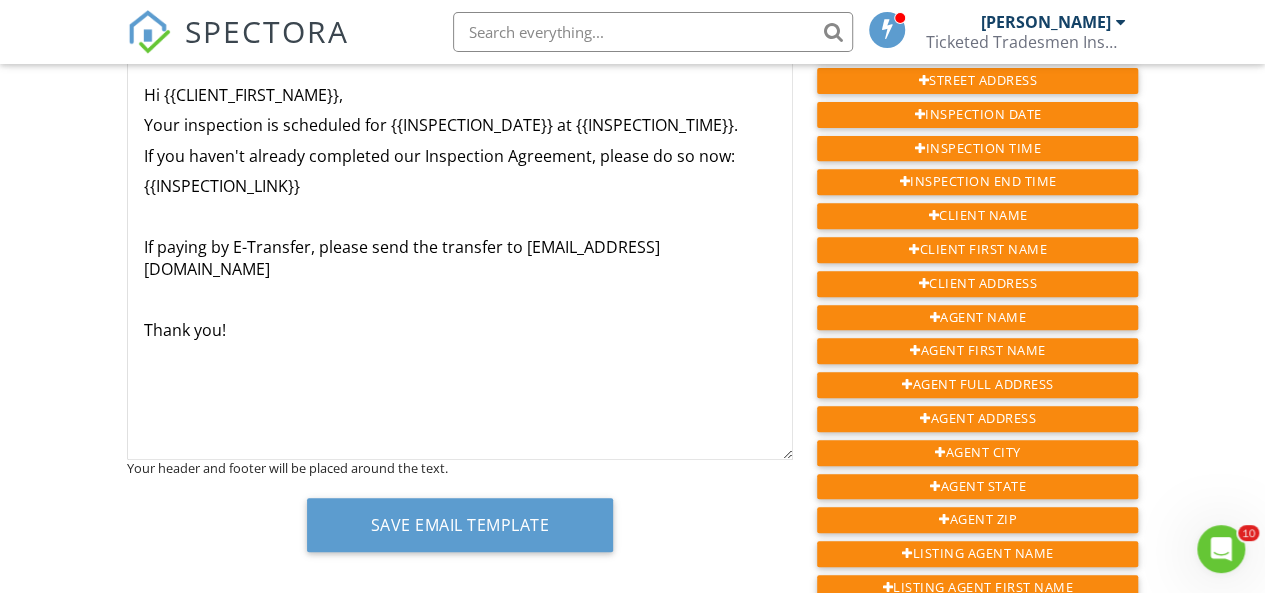 click on "Hi {{CLIENT_FIRST_NAME}}, Your inspection is scheduled for {{INSPECTION_DATE}} at {{INSPECTION_TIME}}. If you haven't already completed our Inspection Agreement, please do so now: {{INSPECTION_LINK}} If paying by E-Transfer, please send the transfer to info@ttinspections.ca Thank you!" at bounding box center [460, 260] 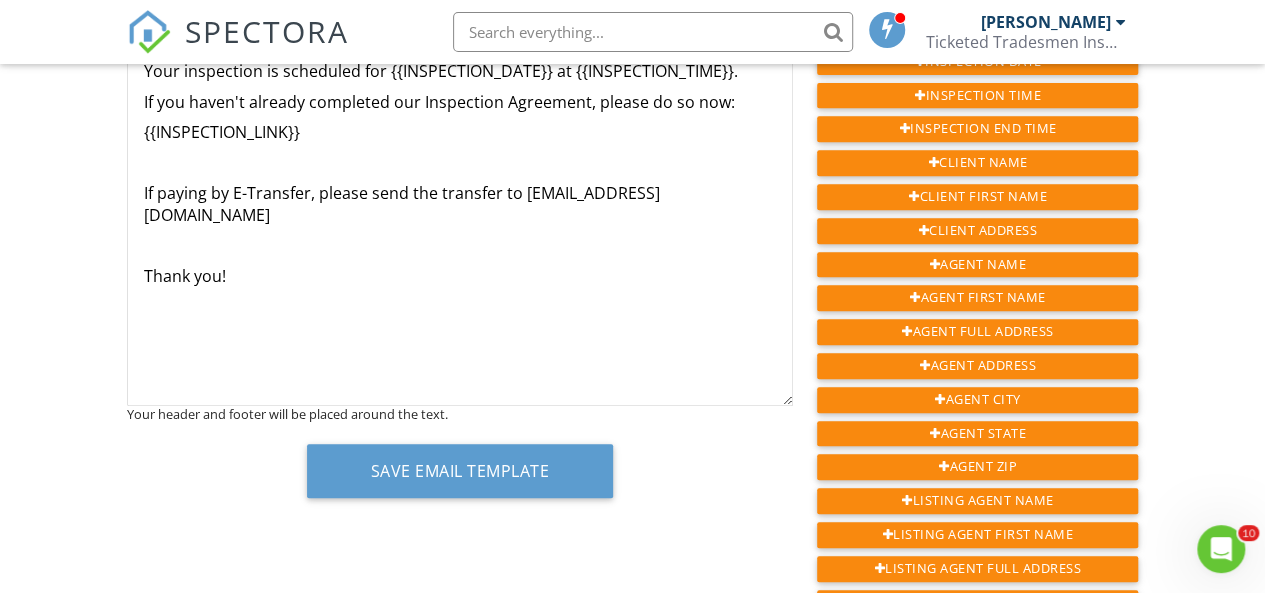 scroll, scrollTop: 380, scrollLeft: 0, axis: vertical 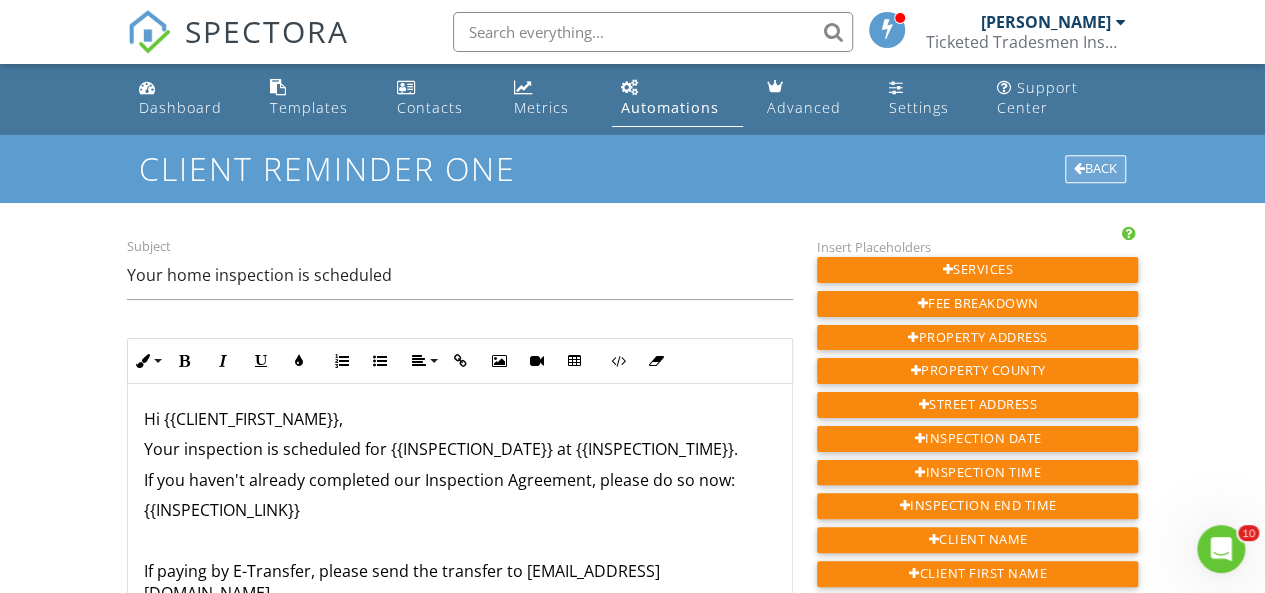 click on "Back" at bounding box center (1095, 169) 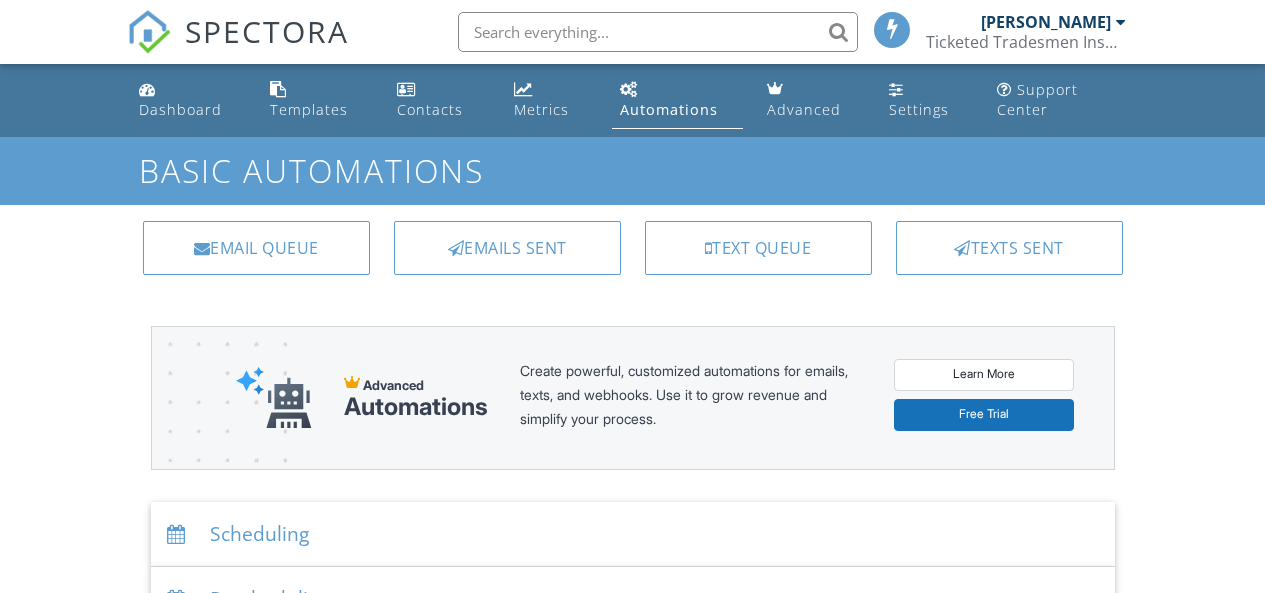 scroll, scrollTop: 0, scrollLeft: 0, axis: both 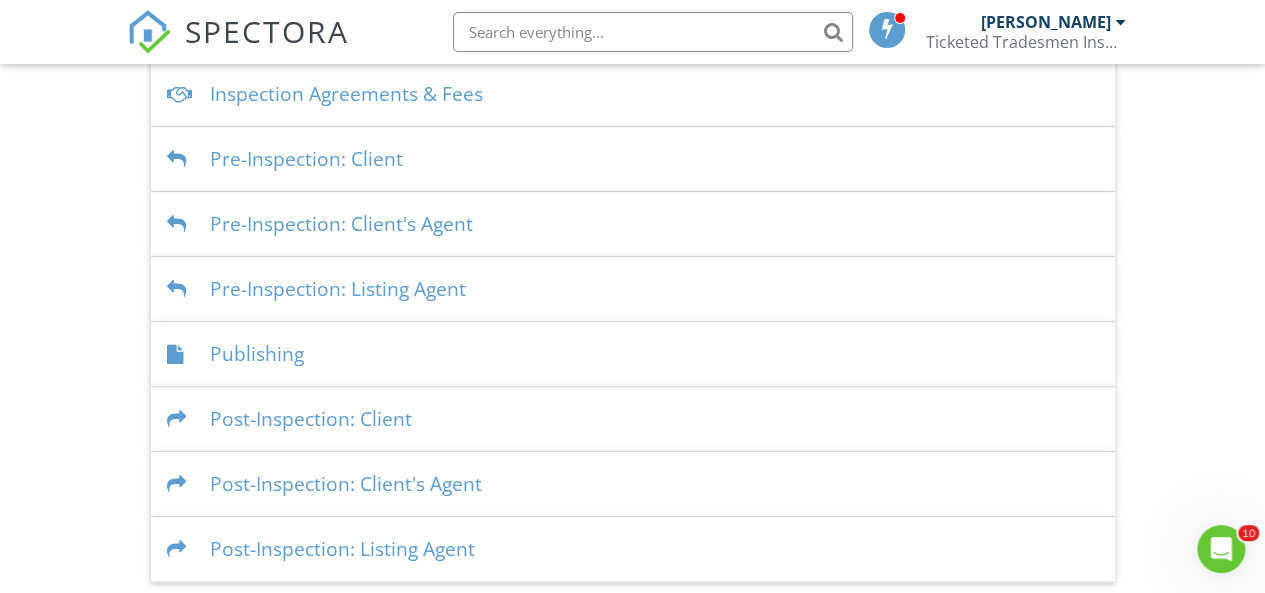 click on "Scheduling
Emails
Inspection confirmation email for clients
Edit Template
Inspection confirmation email for client's agent
Edit Template
Inspection confirmation email for listing agent
Edit Template
Text Messages
Inspection confirmation text for clients
Edit Template
Inspection confirmation text for client's agent
Edit Template
Inspection confirmation text for listing agent
Edit Template
Rescheduling
Emails
Send client a confirmation email on reschedule
Edit Template
Send client's agent a confirmation email on reschedule
Edit Template
Send listing agent a confirmation email on reschedule
Edit Template
Text Messages
Send client a confirmation text on reschedule
Edit Template
Edit Template" at bounding box center [633, 224] 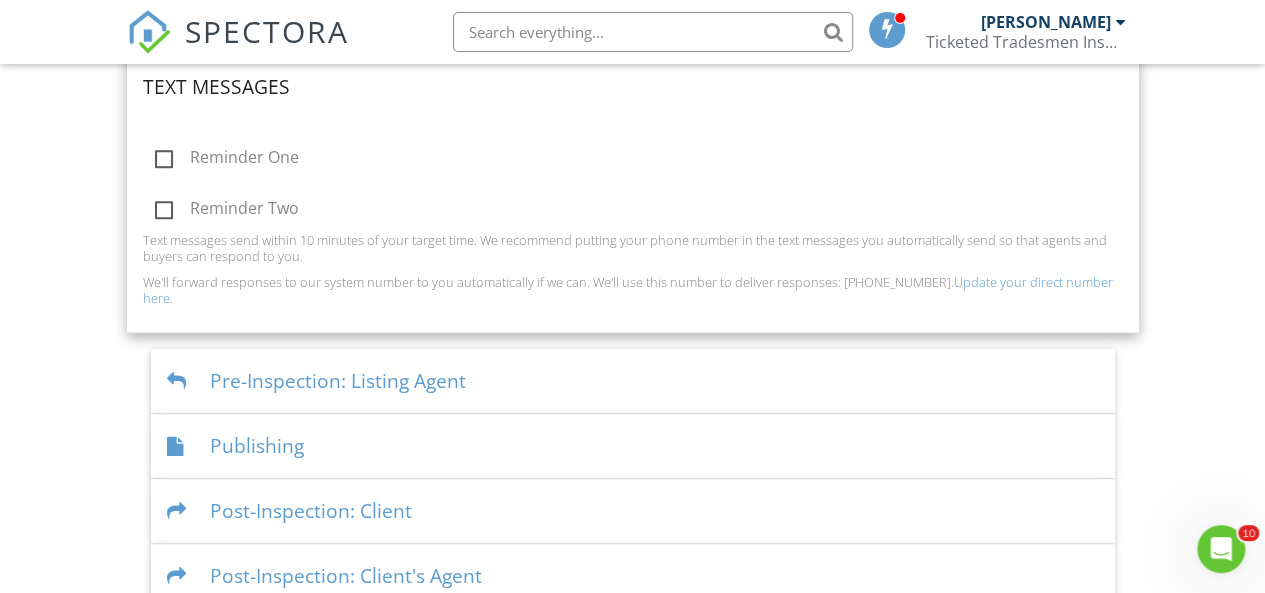 scroll, scrollTop: 1184, scrollLeft: 0, axis: vertical 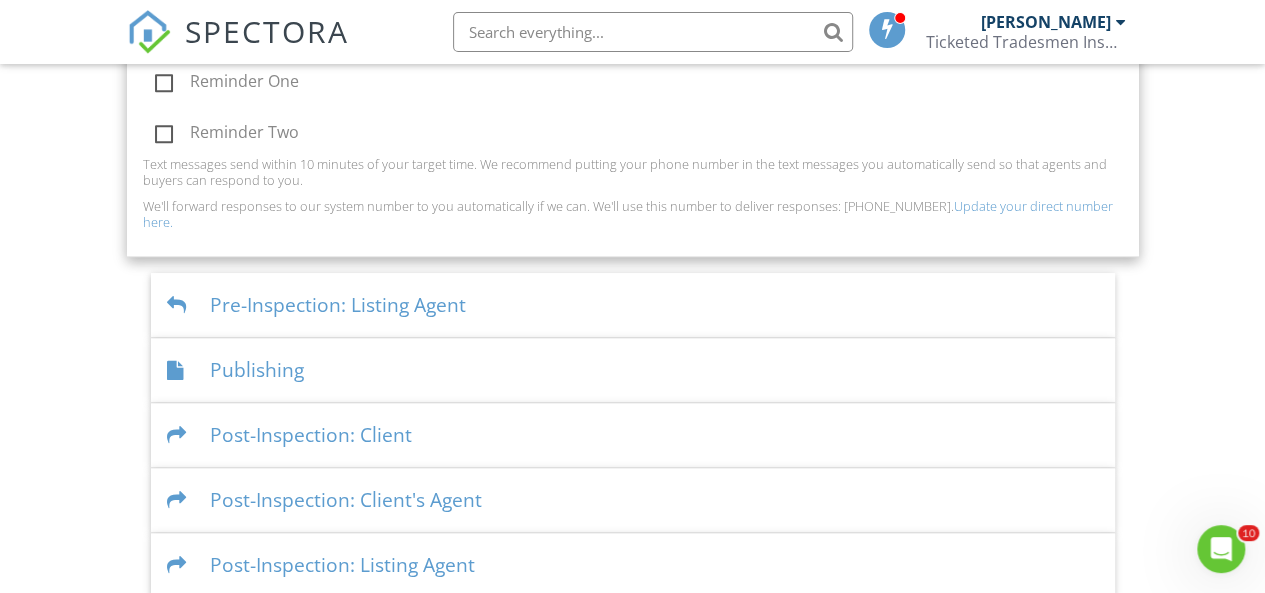 click on "Post-Inspection: Client" at bounding box center [633, 435] 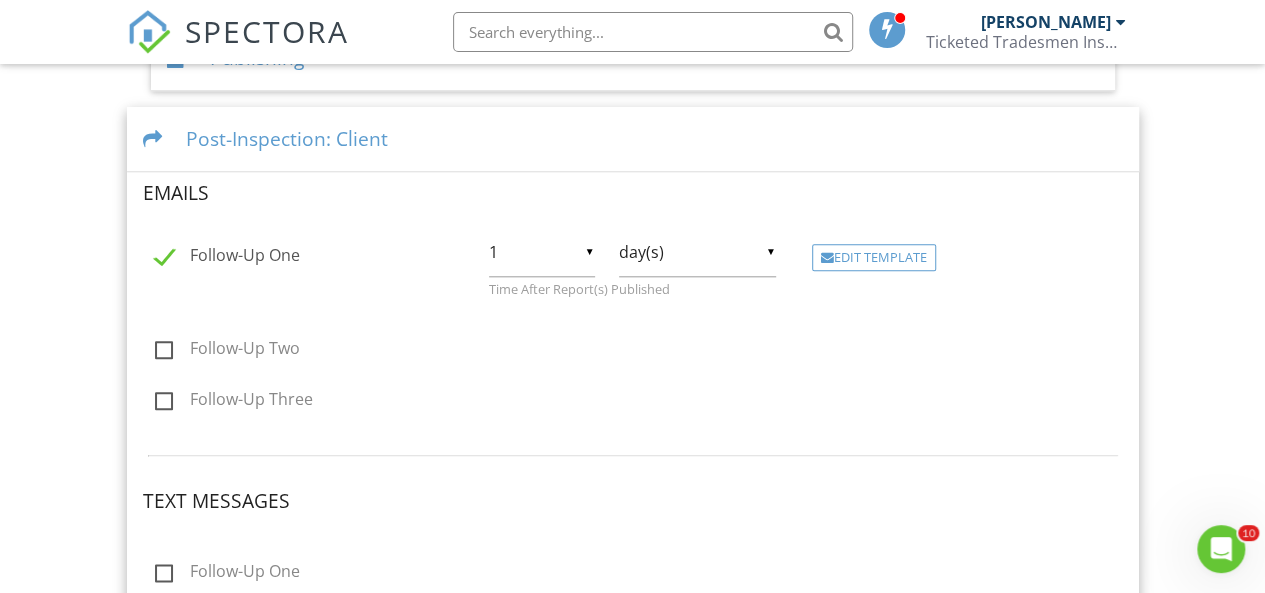 scroll, scrollTop: 926, scrollLeft: 0, axis: vertical 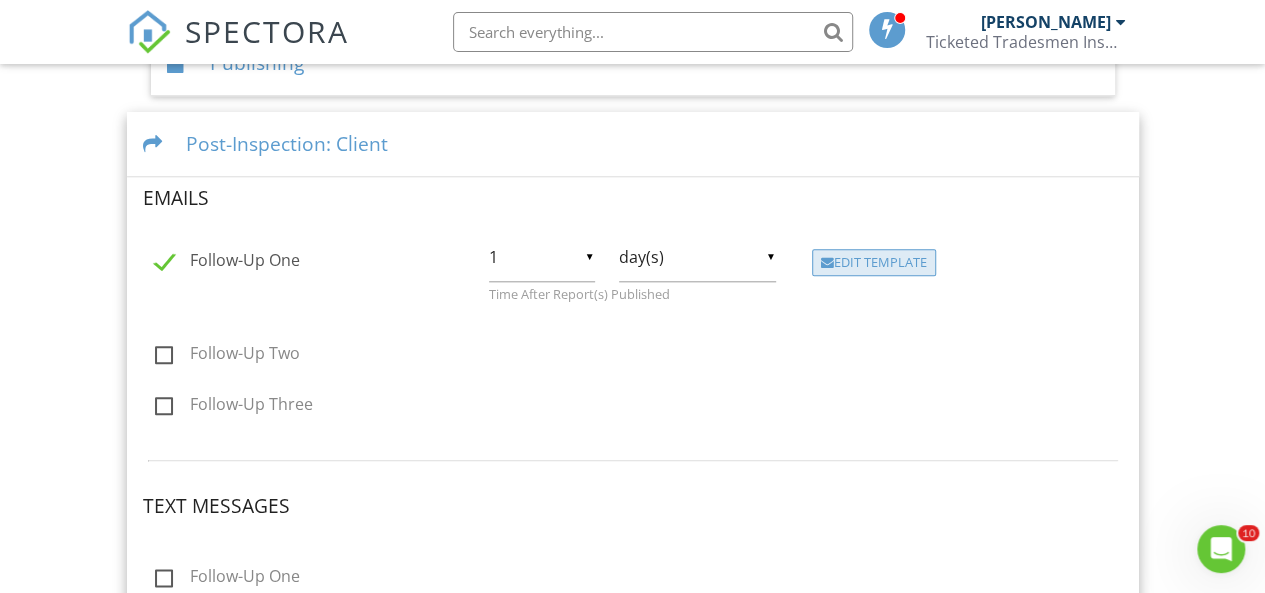 click on "Edit Template" at bounding box center (874, 263) 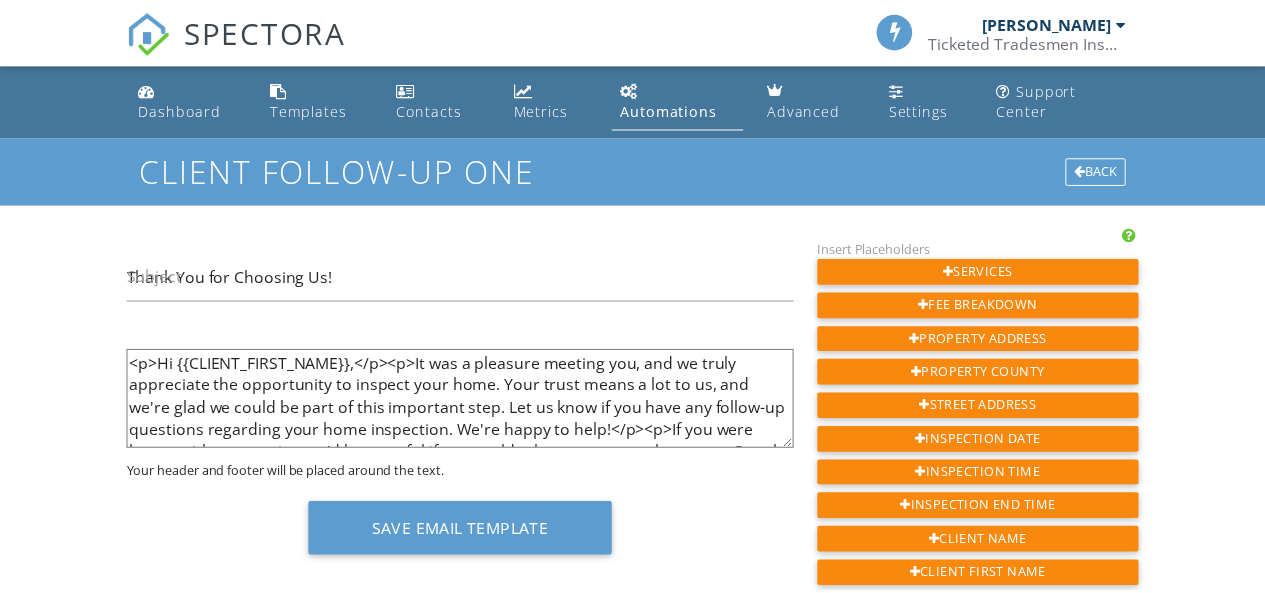 scroll, scrollTop: 0, scrollLeft: 0, axis: both 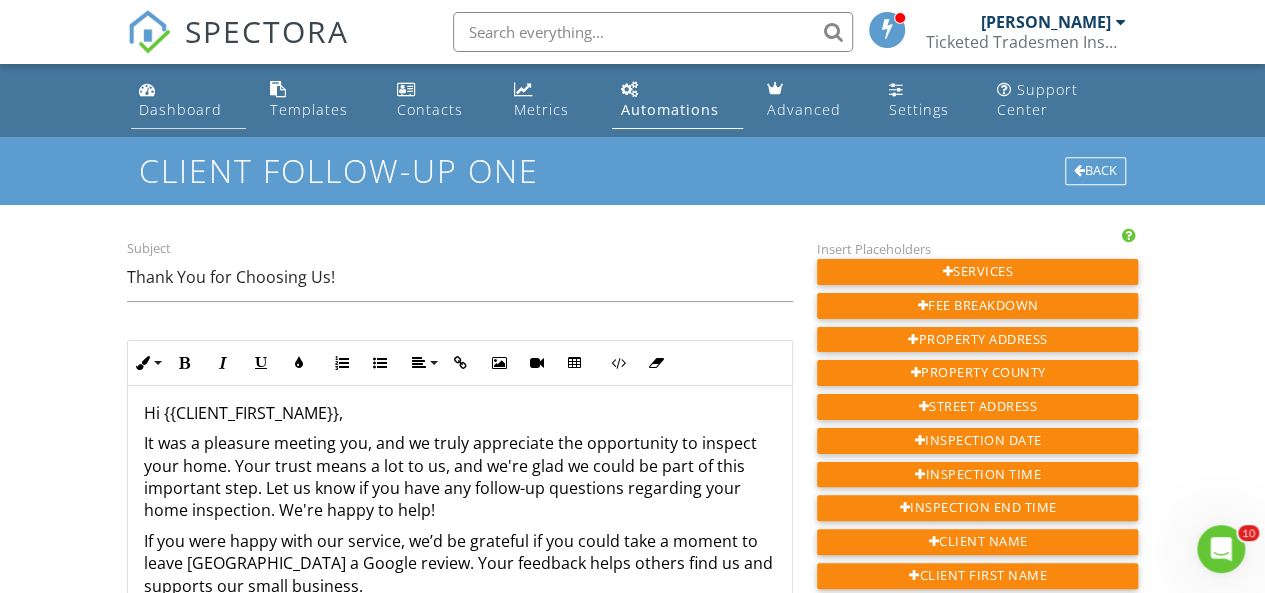 click on "Dashboard" at bounding box center (180, 109) 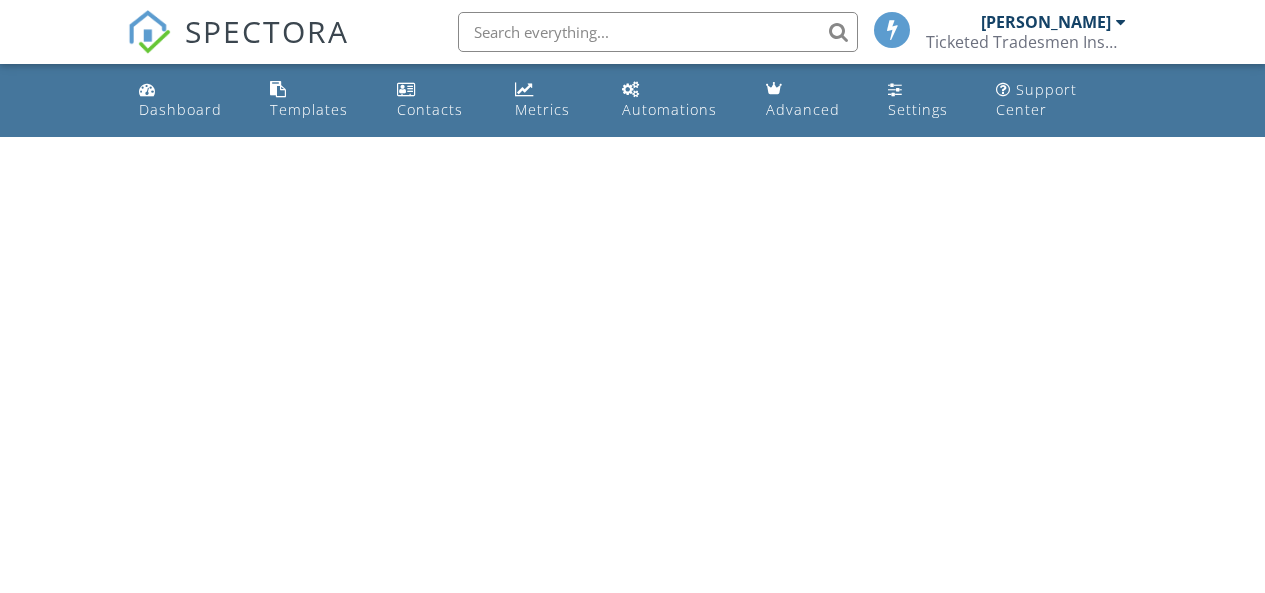 scroll, scrollTop: 0, scrollLeft: 0, axis: both 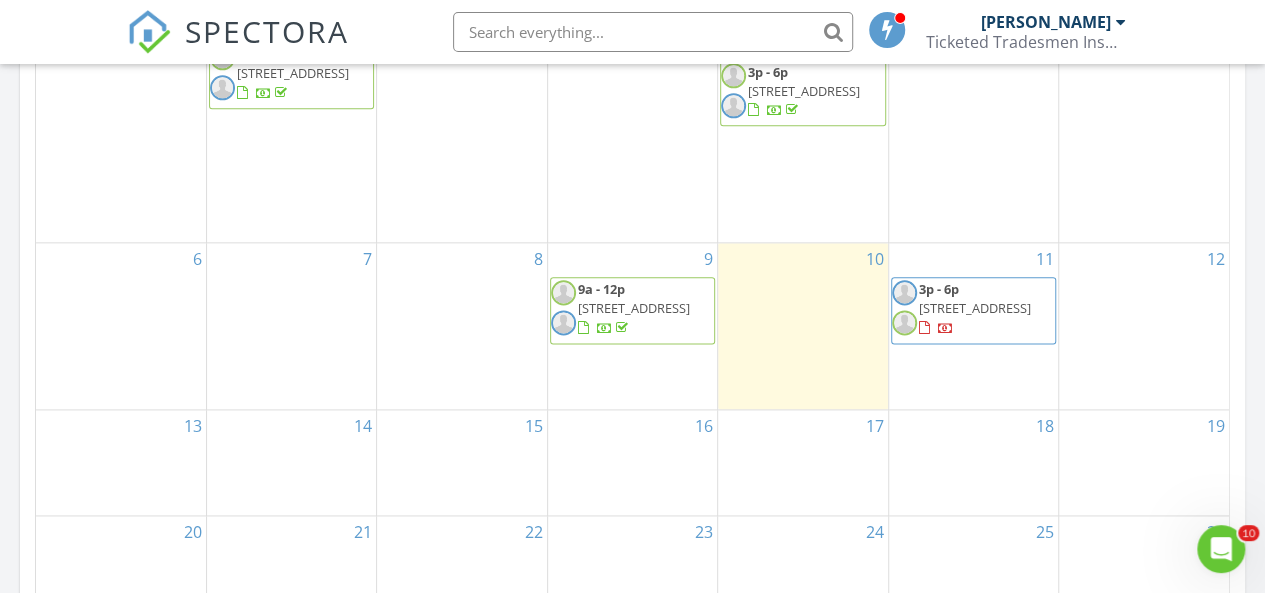 click on "[STREET_ADDRESS]" at bounding box center (975, 308) 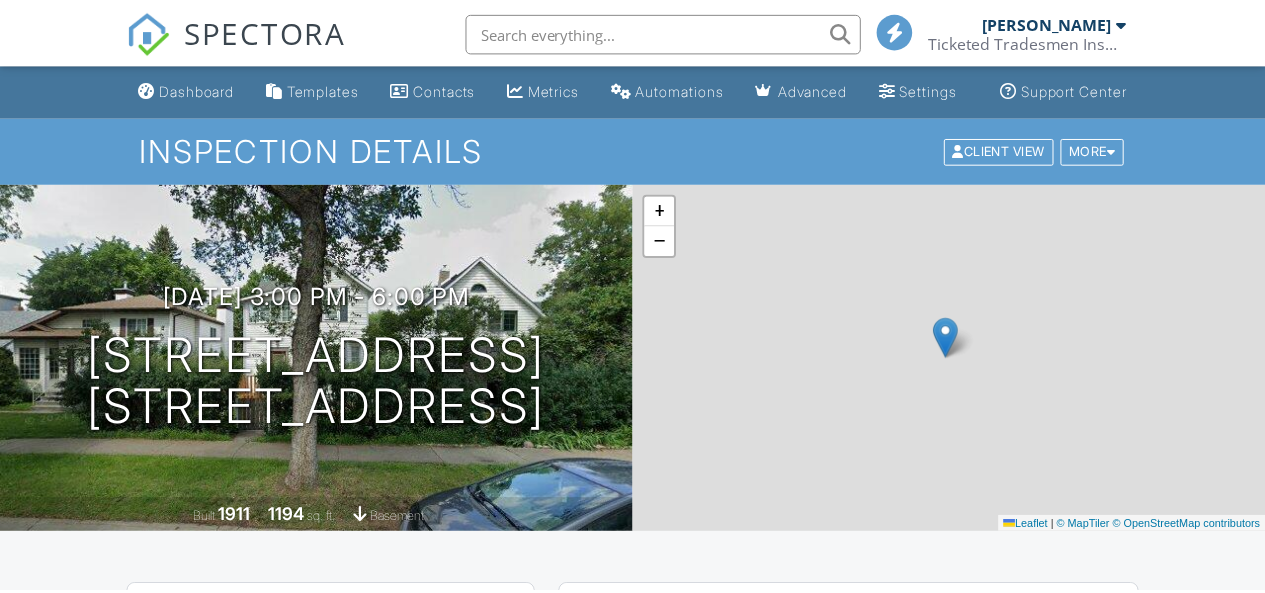 scroll, scrollTop: 0, scrollLeft: 0, axis: both 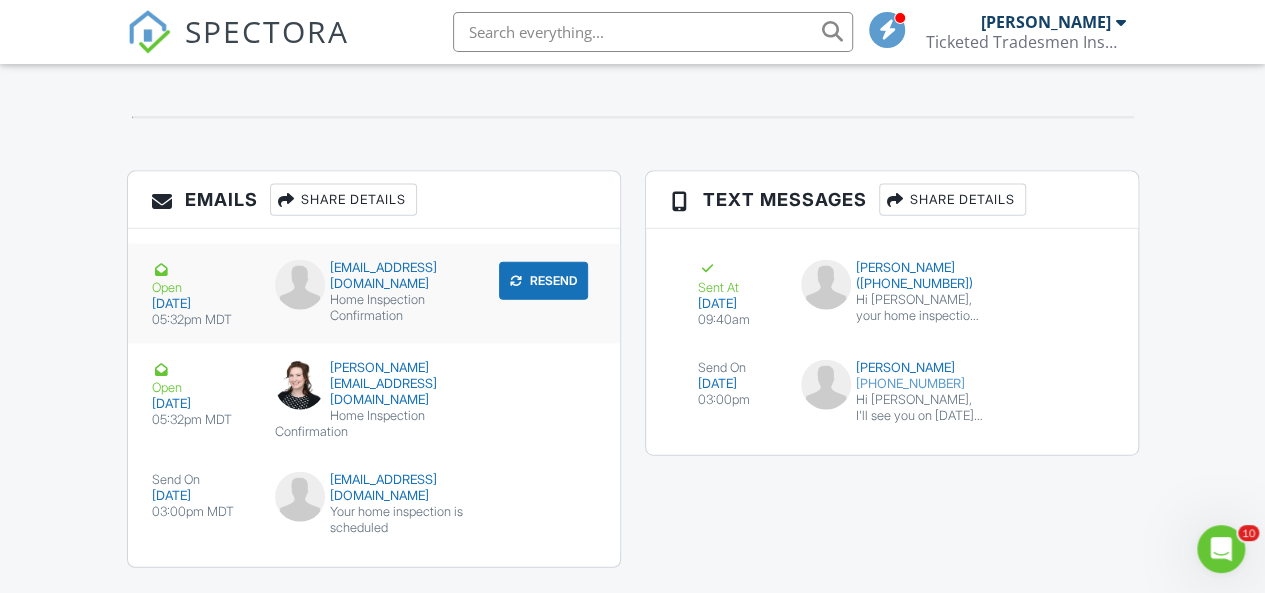click on "Open
07/07/2025
05:32pm MDT
tlpurificati@gmail.com
Home Inspection Confirmation
Resend" at bounding box center [374, 294] 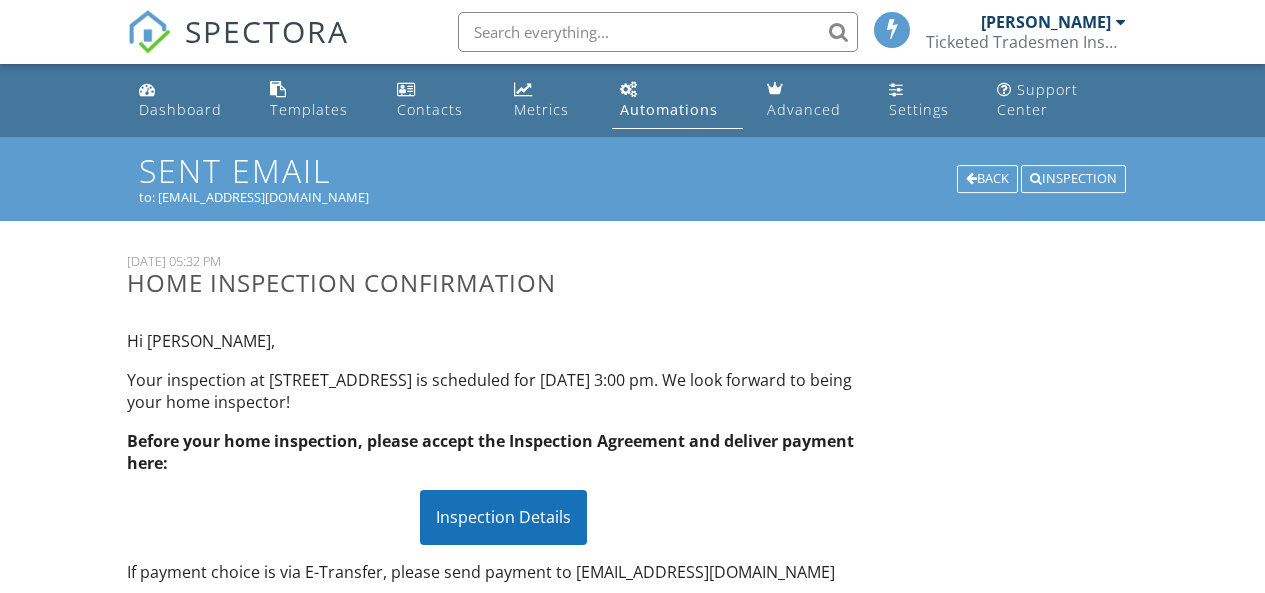 scroll, scrollTop: 0, scrollLeft: 0, axis: both 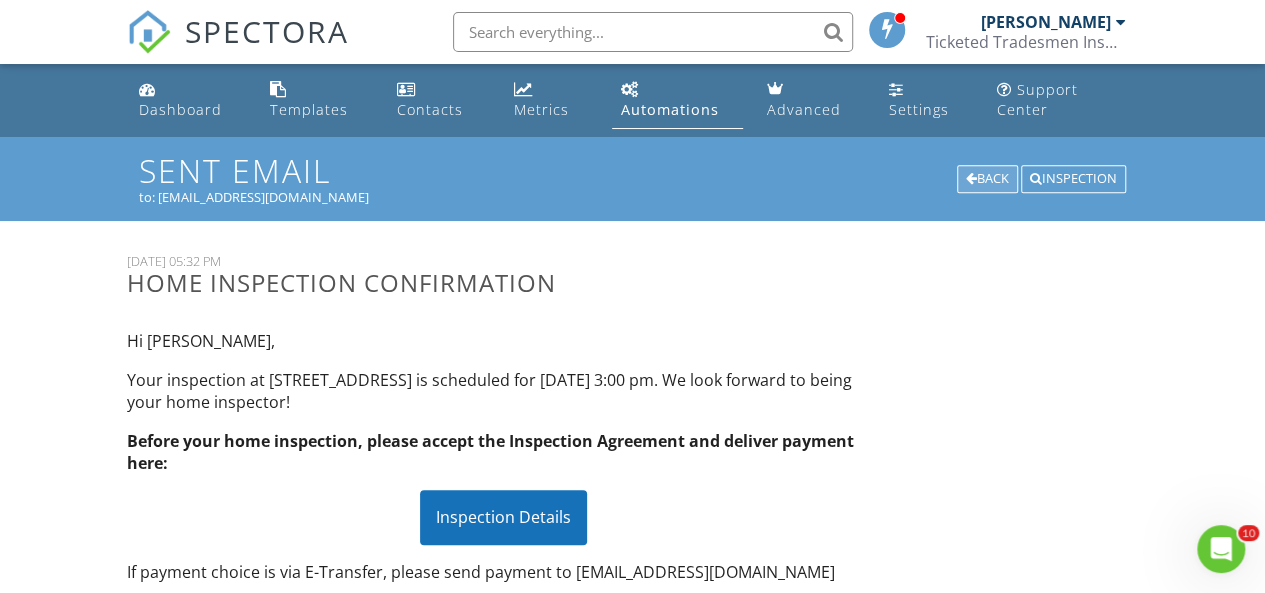 click on "Back" at bounding box center (987, 179) 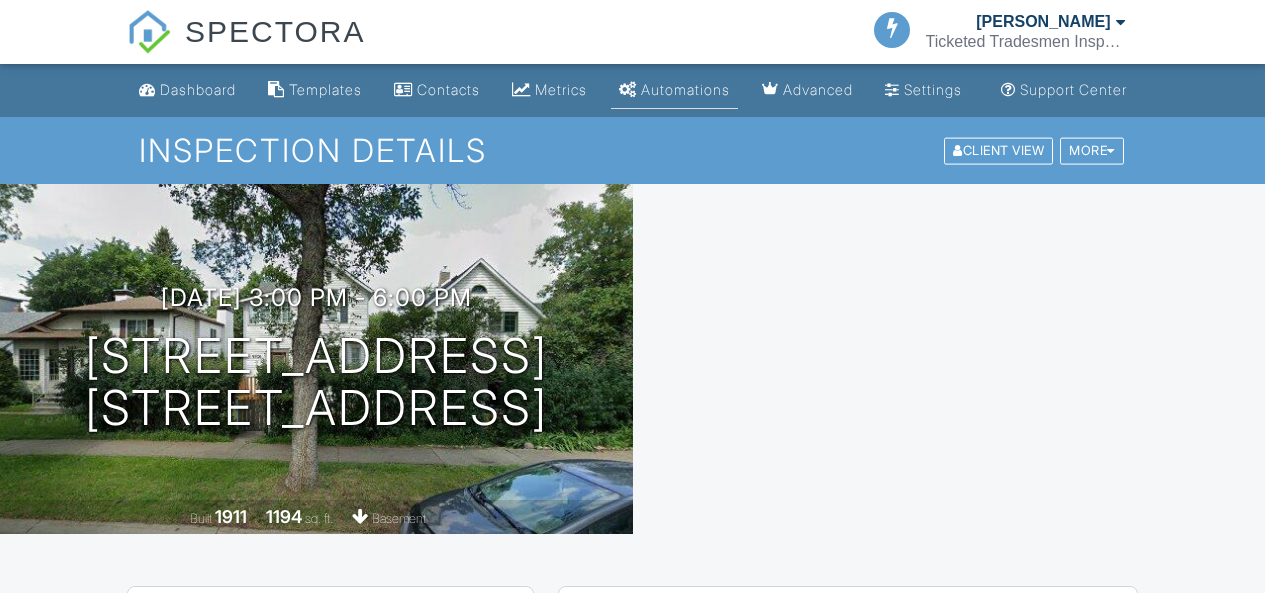 click on "Automations" at bounding box center (685, 89) 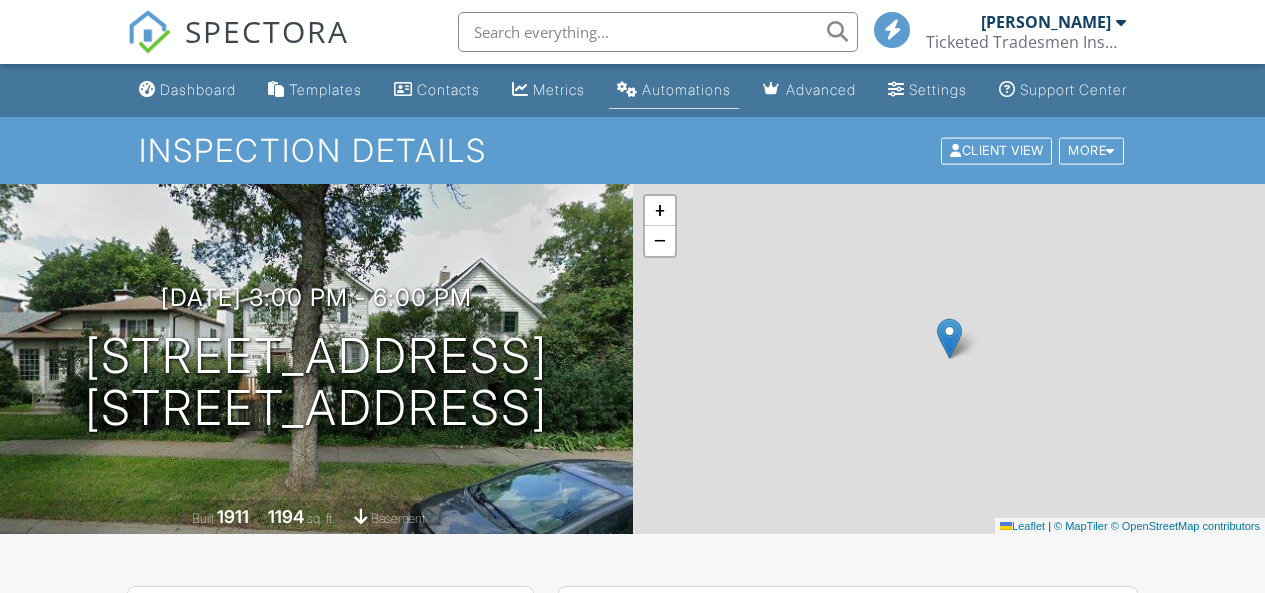 scroll, scrollTop: 0, scrollLeft: 0, axis: both 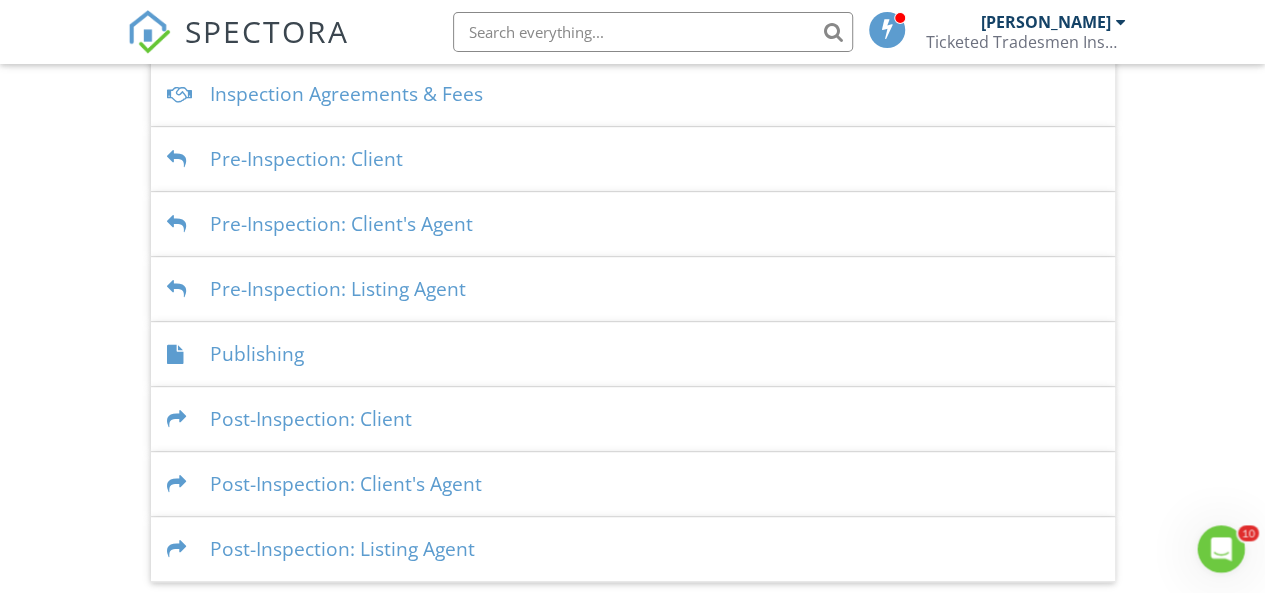 click on "Pre-Inspection: Client" at bounding box center [633, 159] 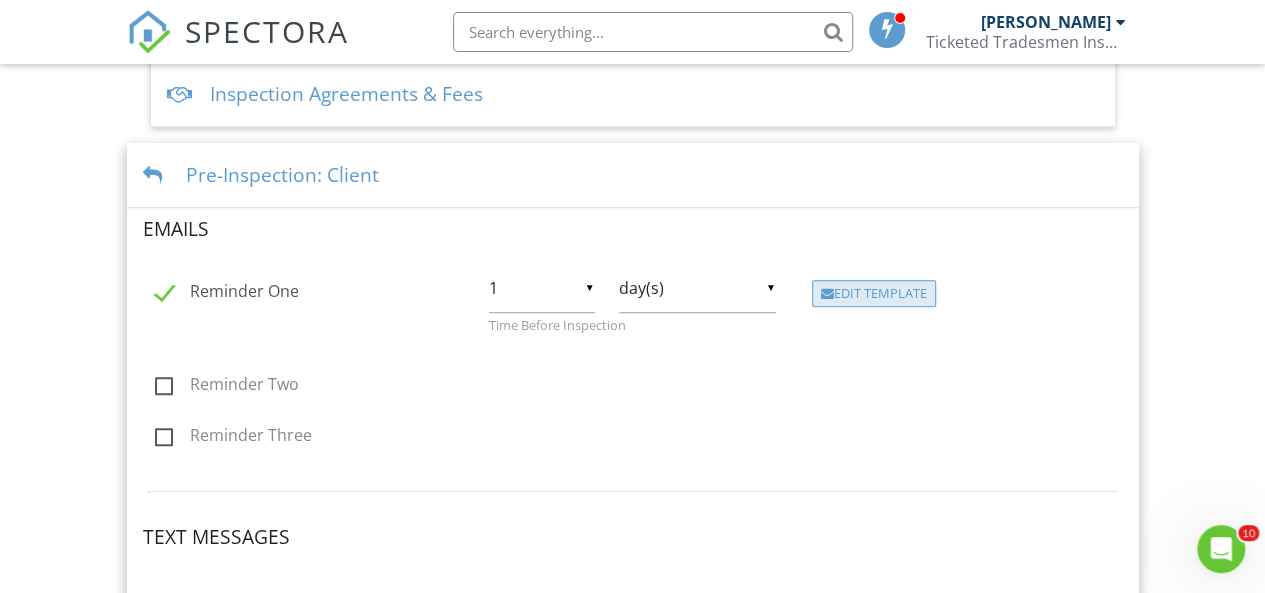 click on "Edit Template" at bounding box center [874, 294] 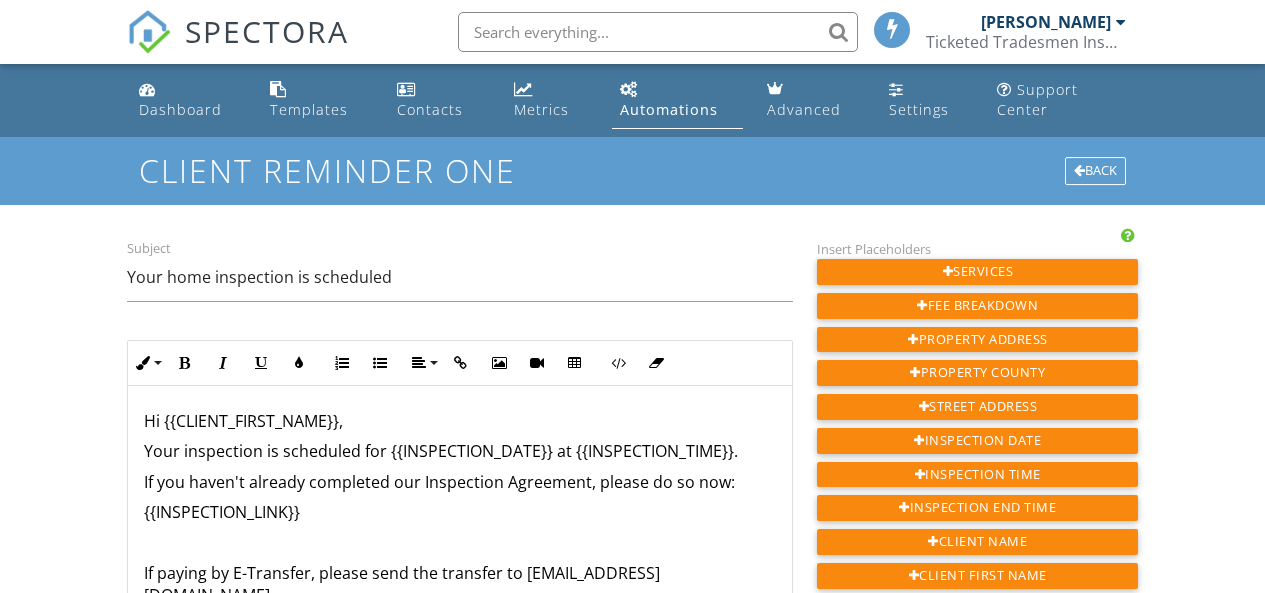 scroll, scrollTop: 0, scrollLeft: 0, axis: both 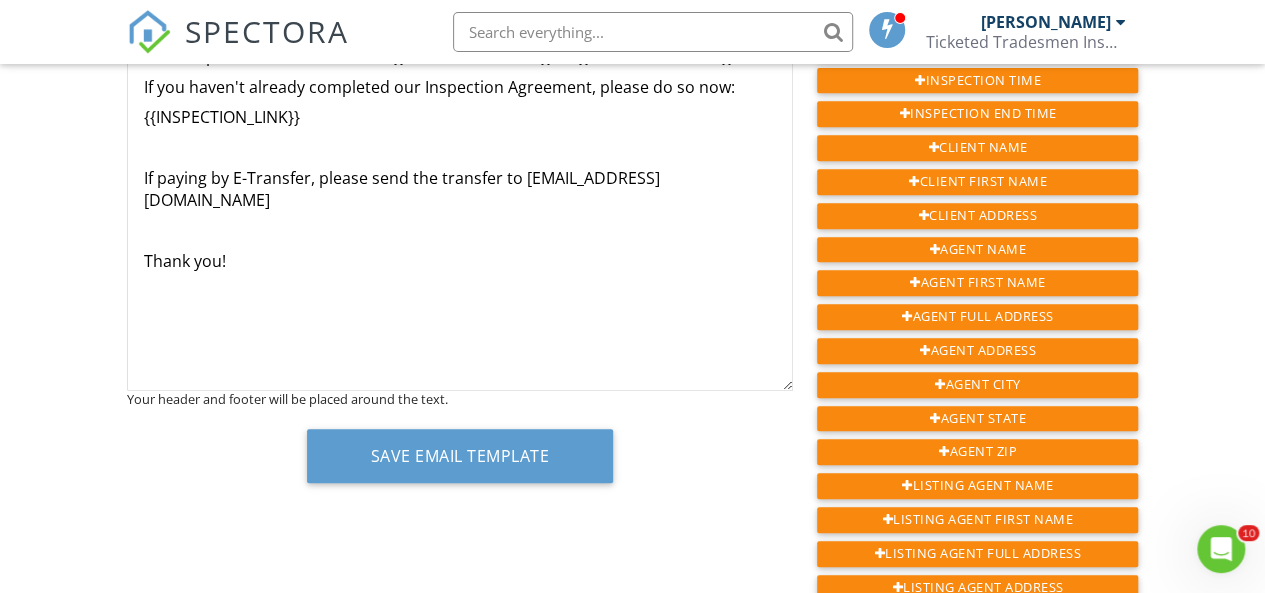 click on "Hi {{CLIENT_FIRST_NAME}}, Your inspection is scheduled for {{INSPECTION_DATE}} at {{INSPECTION_TIME}}. If you haven't already completed our Inspection Agreement, please do so now: {{INSPECTION_LINK}} If paying by E-Transfer, please send the transfer to info@ttinspections.ca Thank you!" at bounding box center (460, 191) 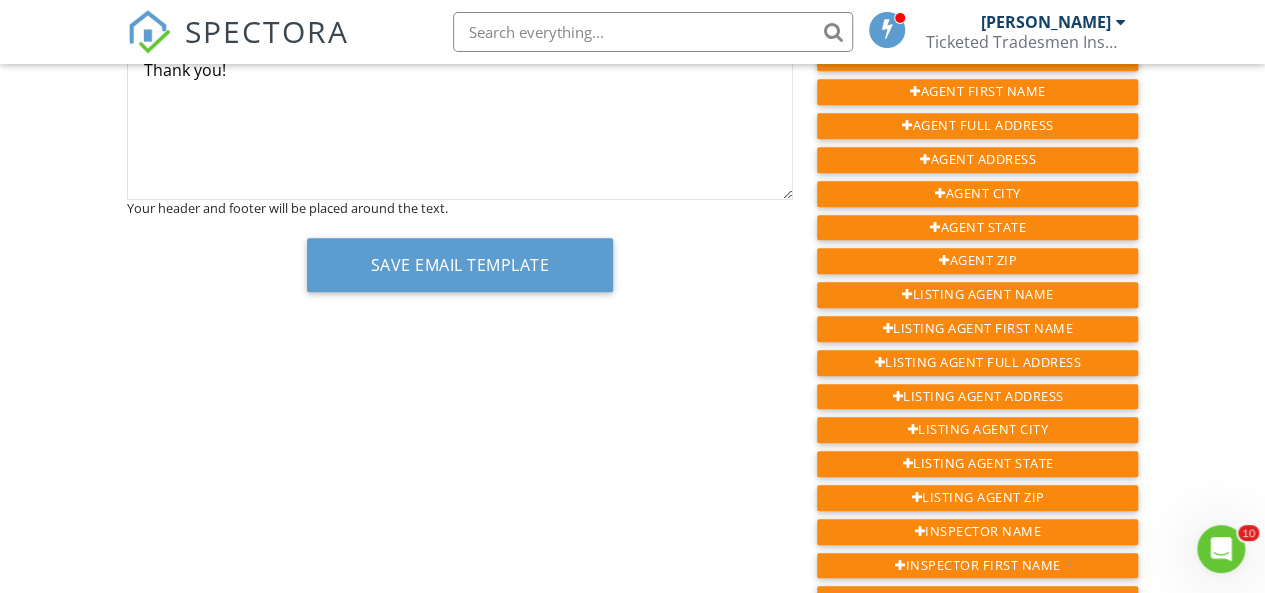 scroll, scrollTop: 611, scrollLeft: 0, axis: vertical 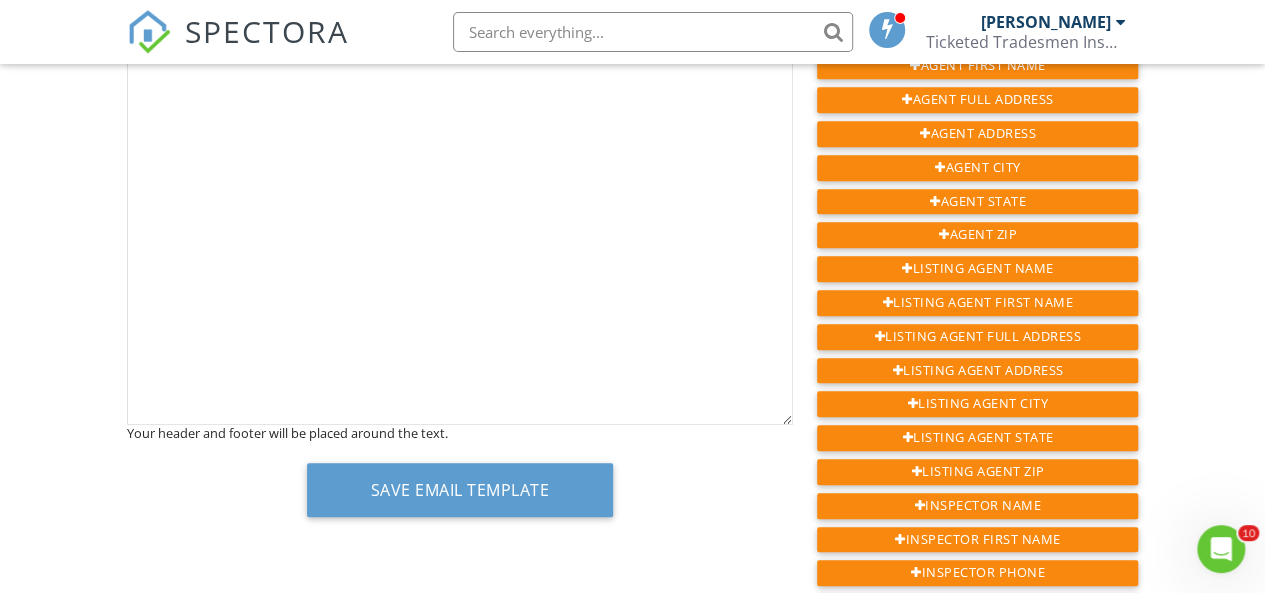 drag, startPoint x: 788, startPoint y: 167, endPoint x: 773, endPoint y: 418, distance: 251.44781 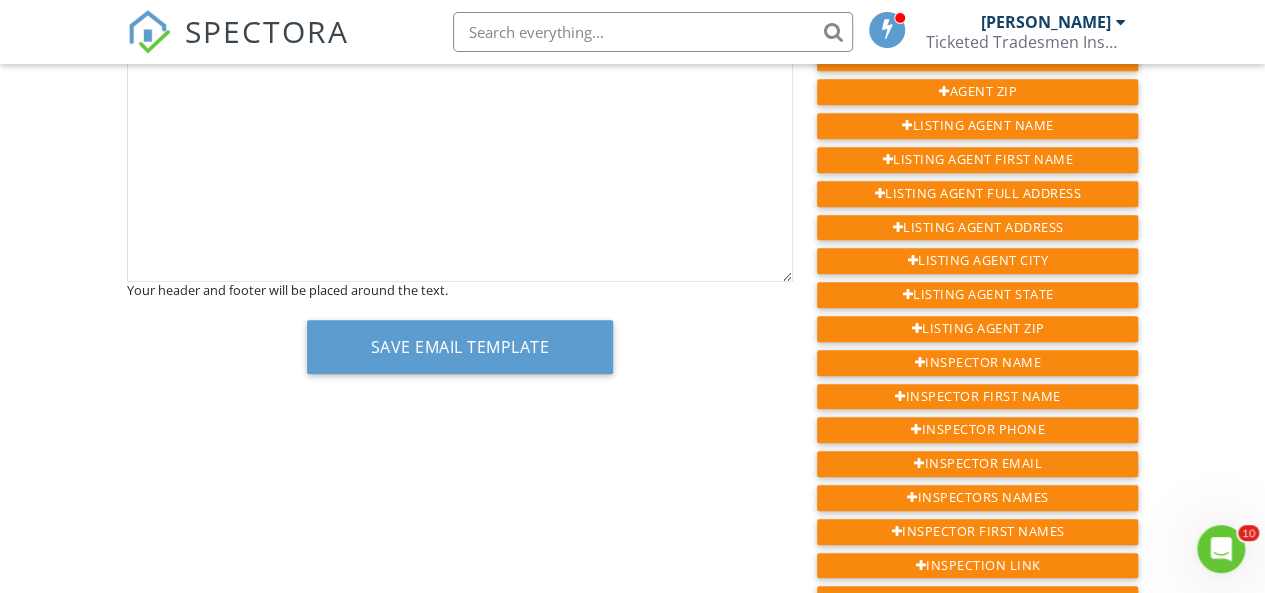 scroll, scrollTop: 764, scrollLeft: 0, axis: vertical 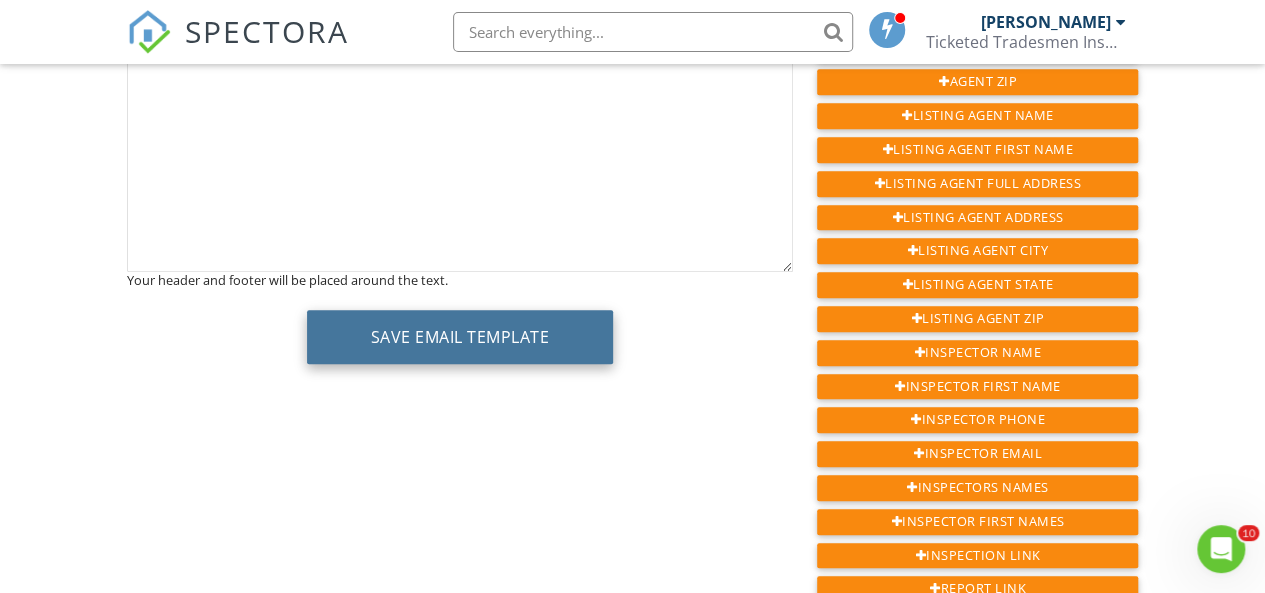 click on "Save Email Template" at bounding box center [460, 337] 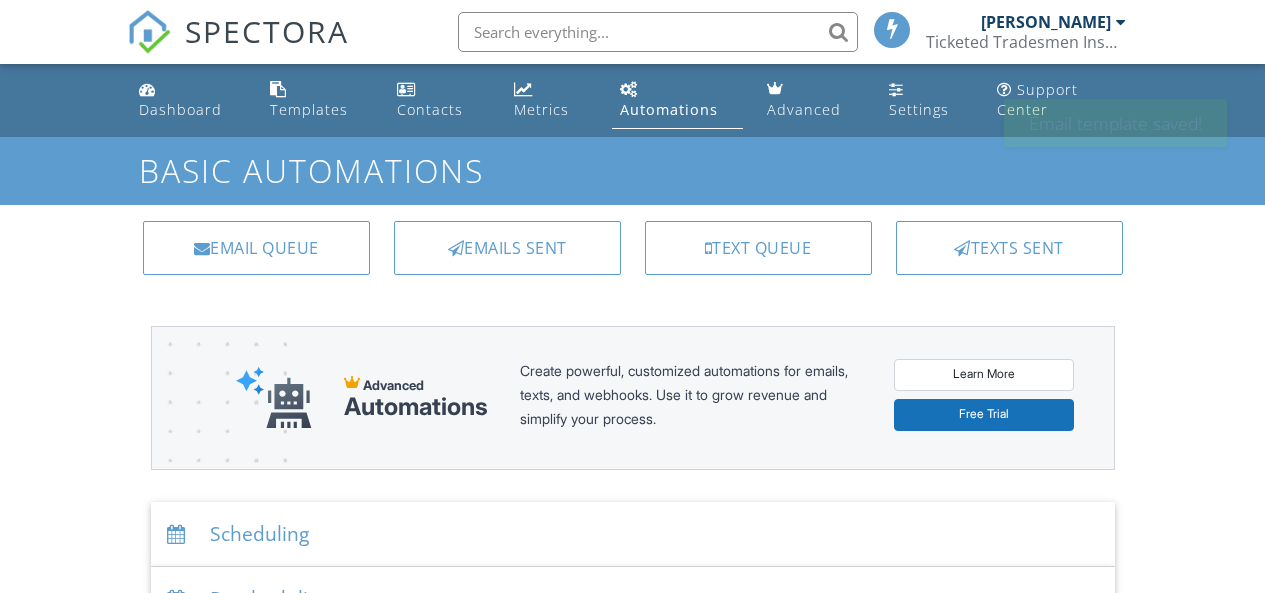 scroll, scrollTop: 0, scrollLeft: 0, axis: both 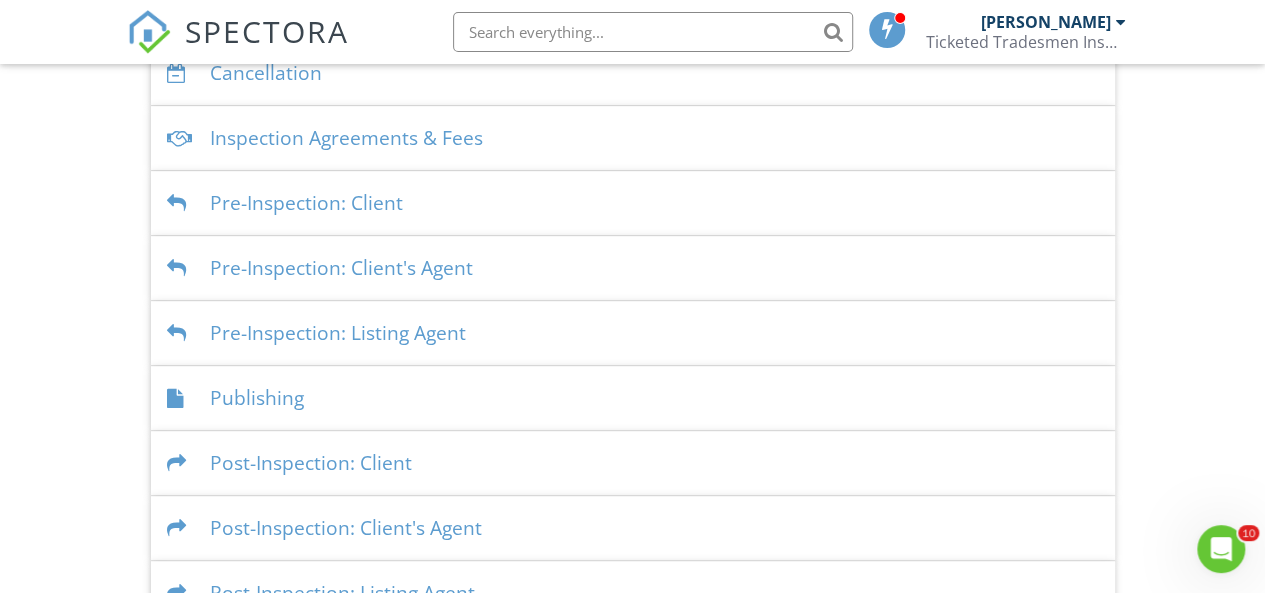 click on "Pre-Inspection: Client's Agent" at bounding box center (633, 268) 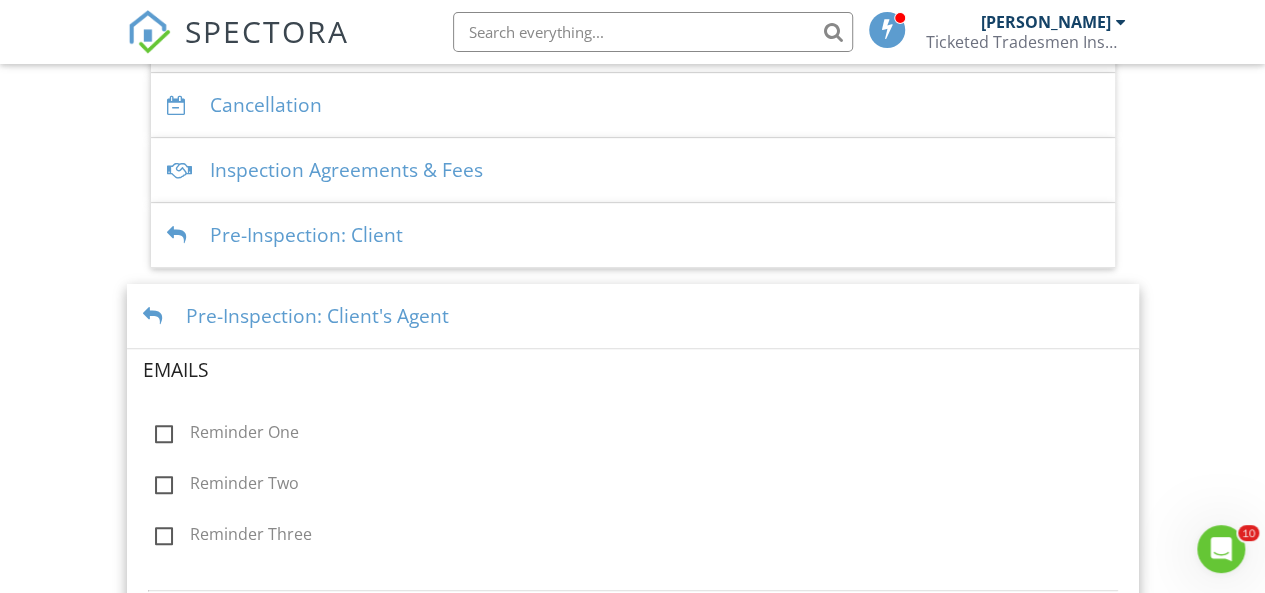 scroll, scrollTop: 558, scrollLeft: 0, axis: vertical 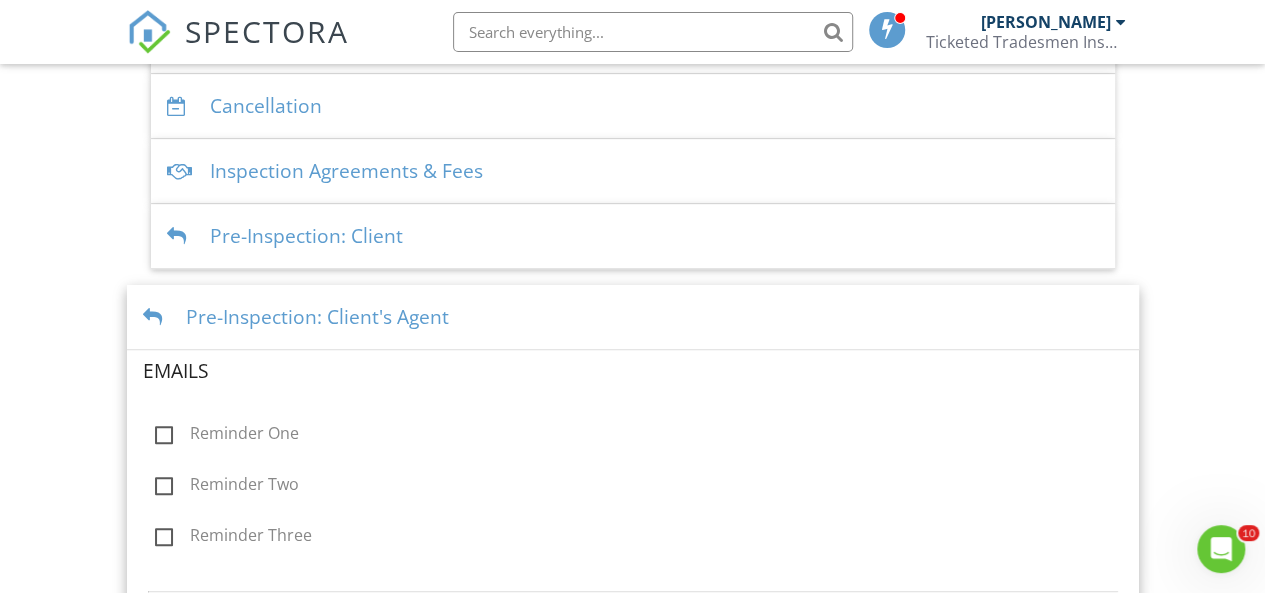 click on "Pre-Inspection: Client's Agent" at bounding box center [633, 317] 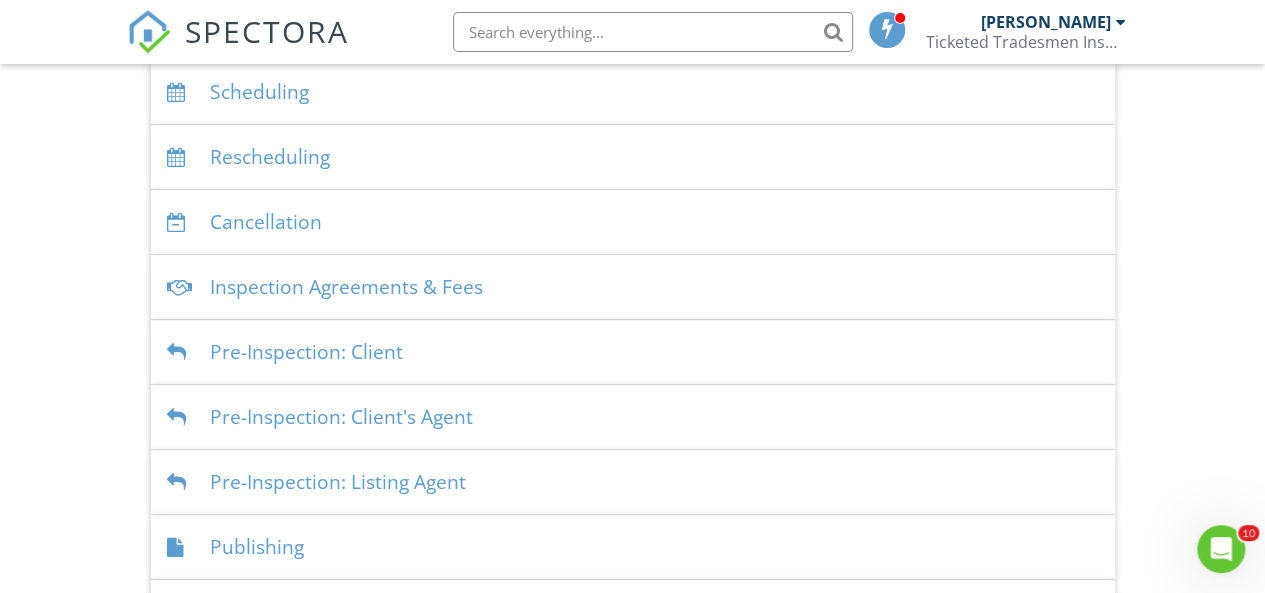 scroll, scrollTop: 443, scrollLeft: 0, axis: vertical 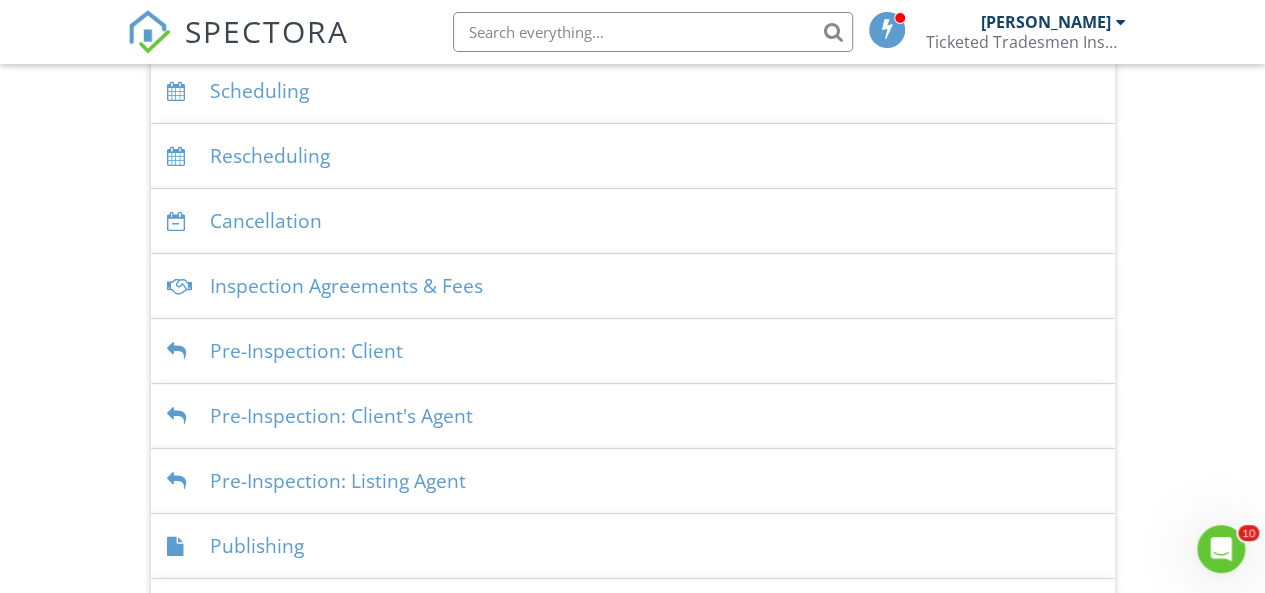 click on "Inspection Agreements & Fees" at bounding box center (633, 286) 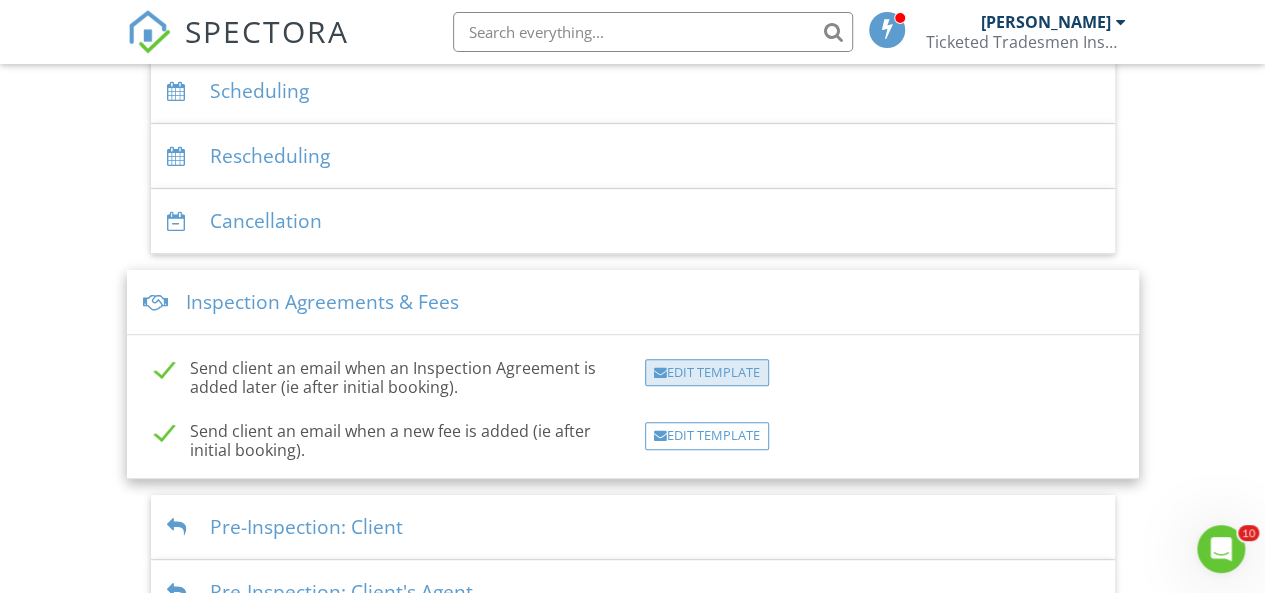 click on "Edit Template" at bounding box center [707, 373] 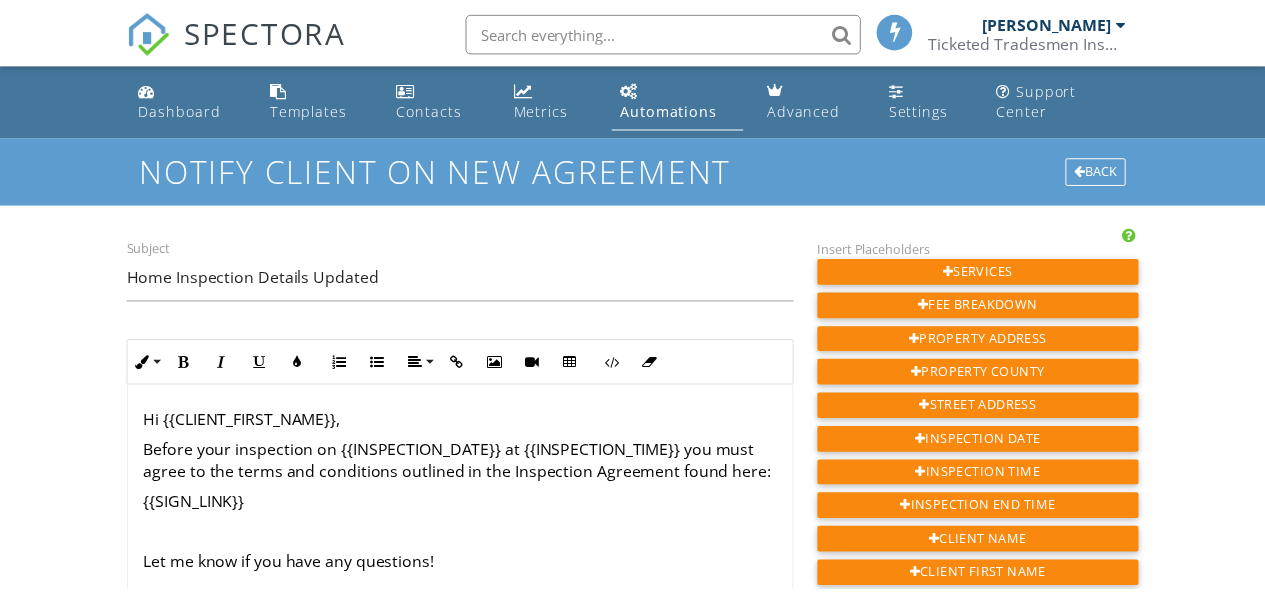 scroll, scrollTop: 0, scrollLeft: 0, axis: both 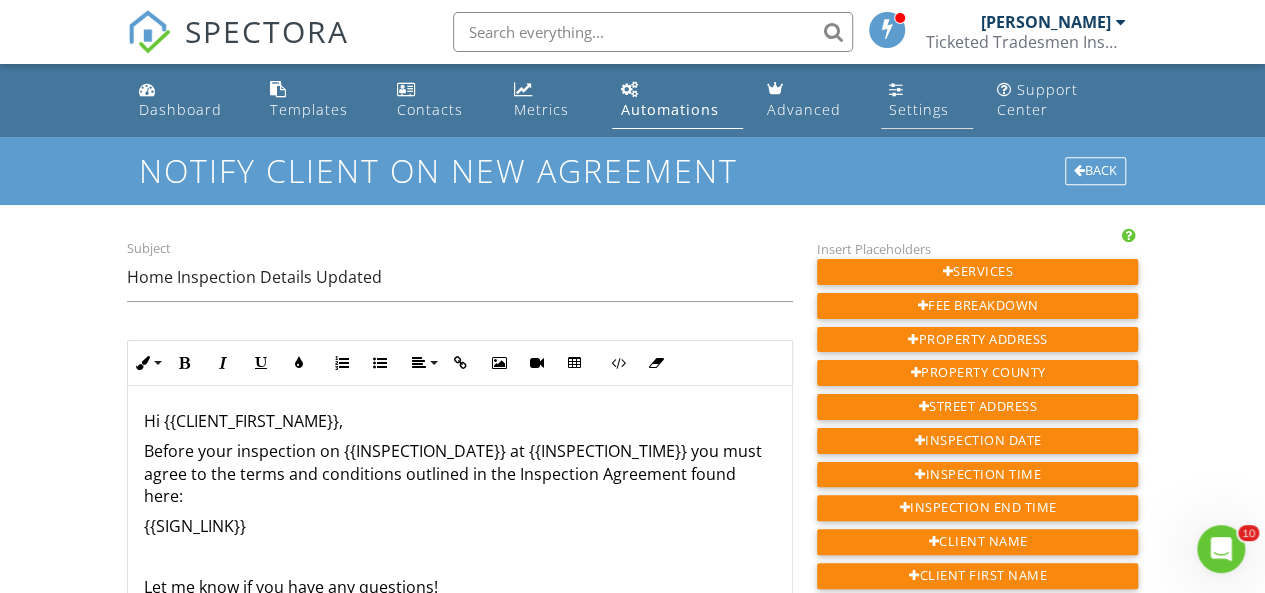 click on "Settings" at bounding box center (919, 109) 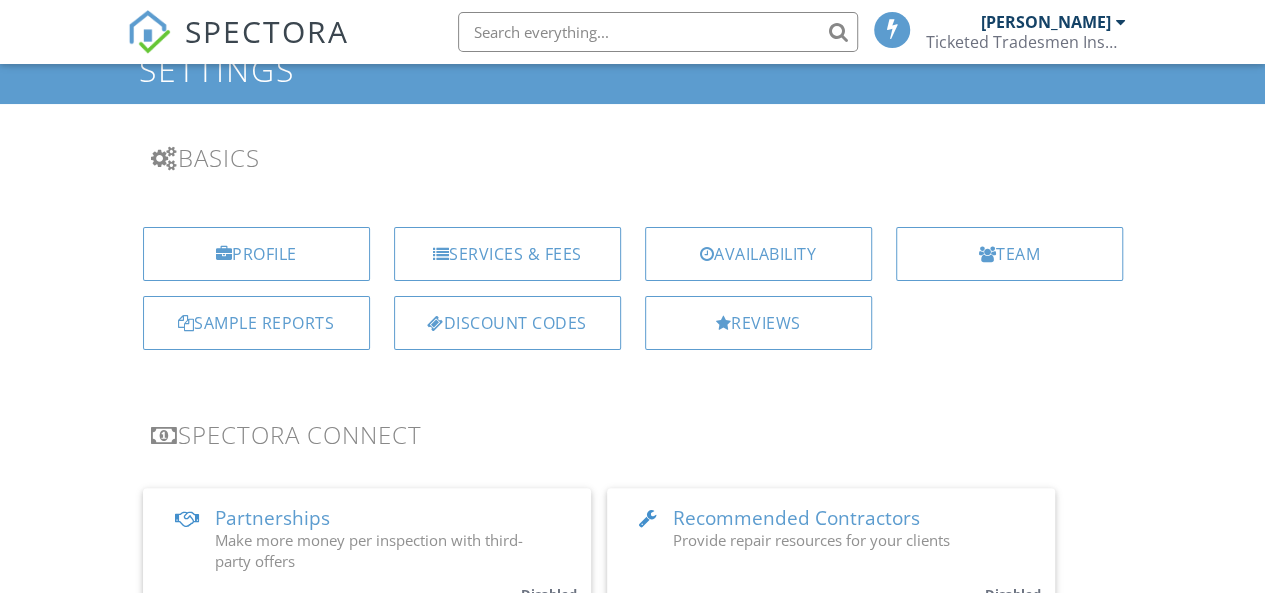 scroll, scrollTop: 486, scrollLeft: 0, axis: vertical 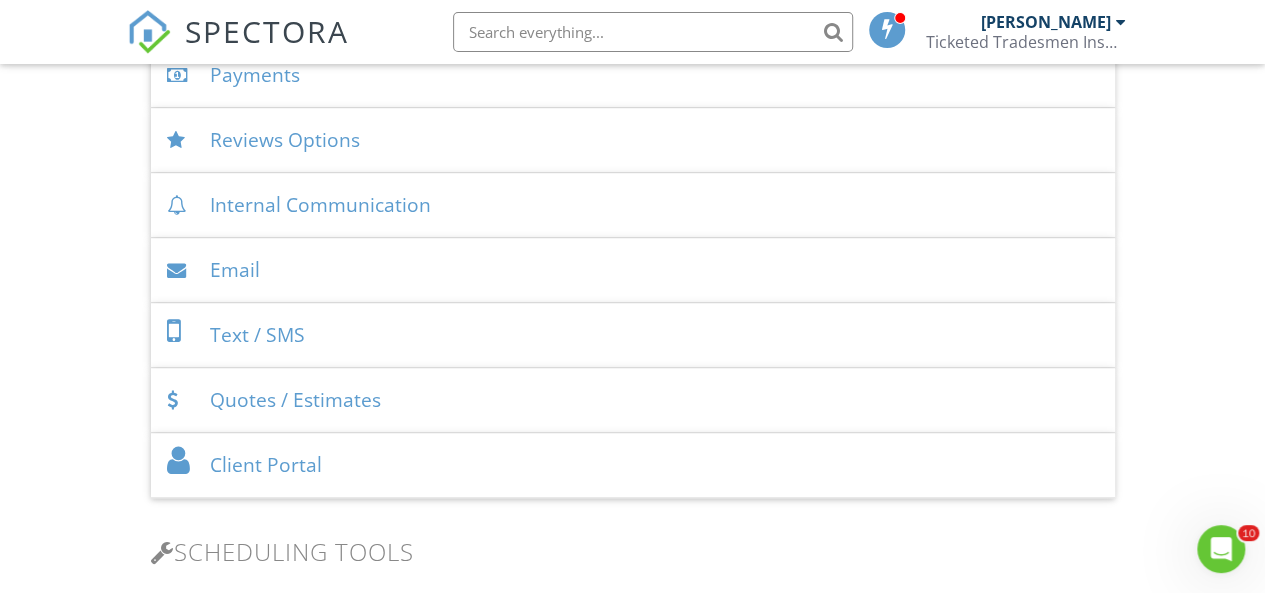 click on "Email" at bounding box center (633, 270) 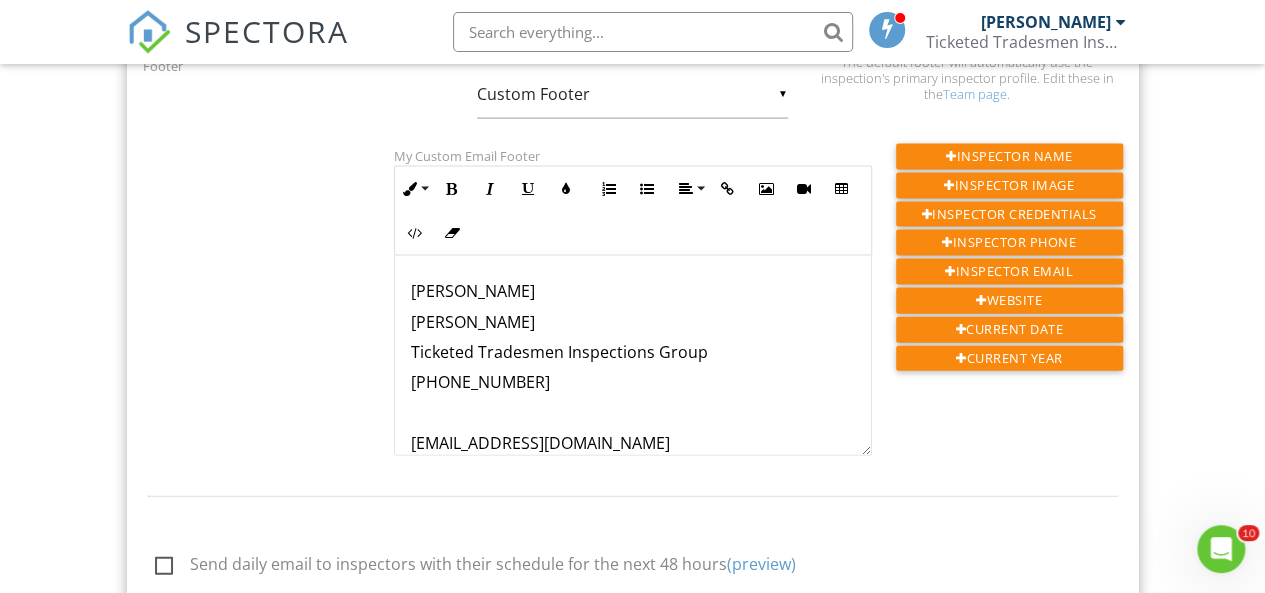 scroll, scrollTop: 2086, scrollLeft: 0, axis: vertical 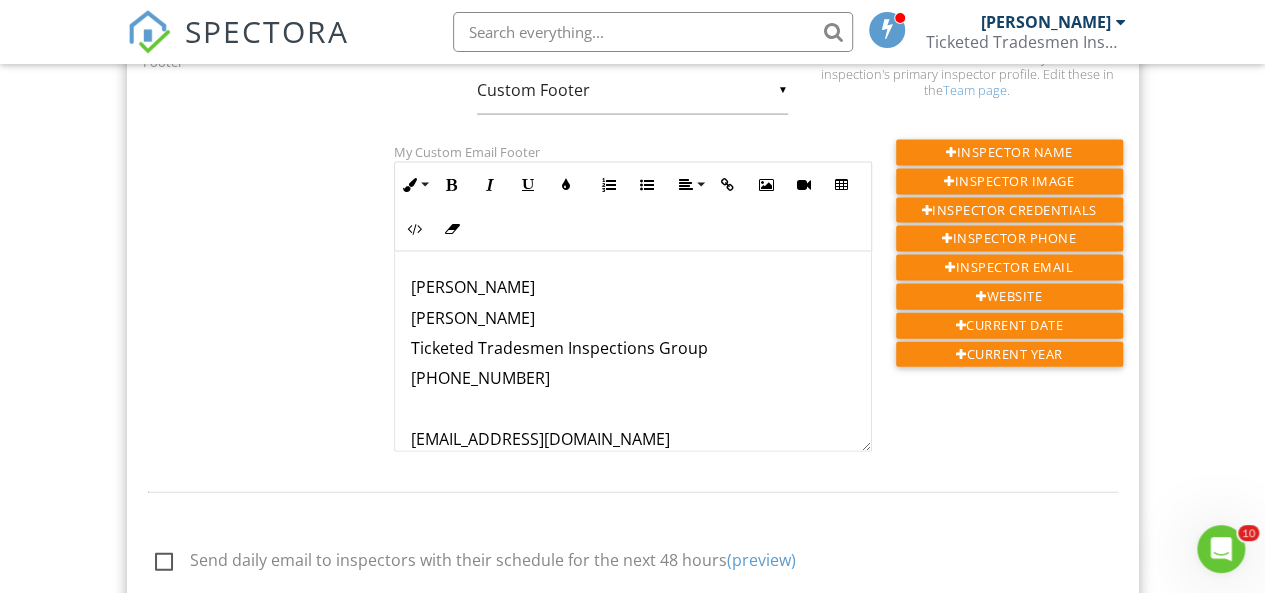 click on "Viet Nguyen Corey Wilkinson Ticketed Tradesmen Inspections Group 780-278-7999 info@ttinspections.ca https://www.ttinspections.ca" at bounding box center (633, 378) 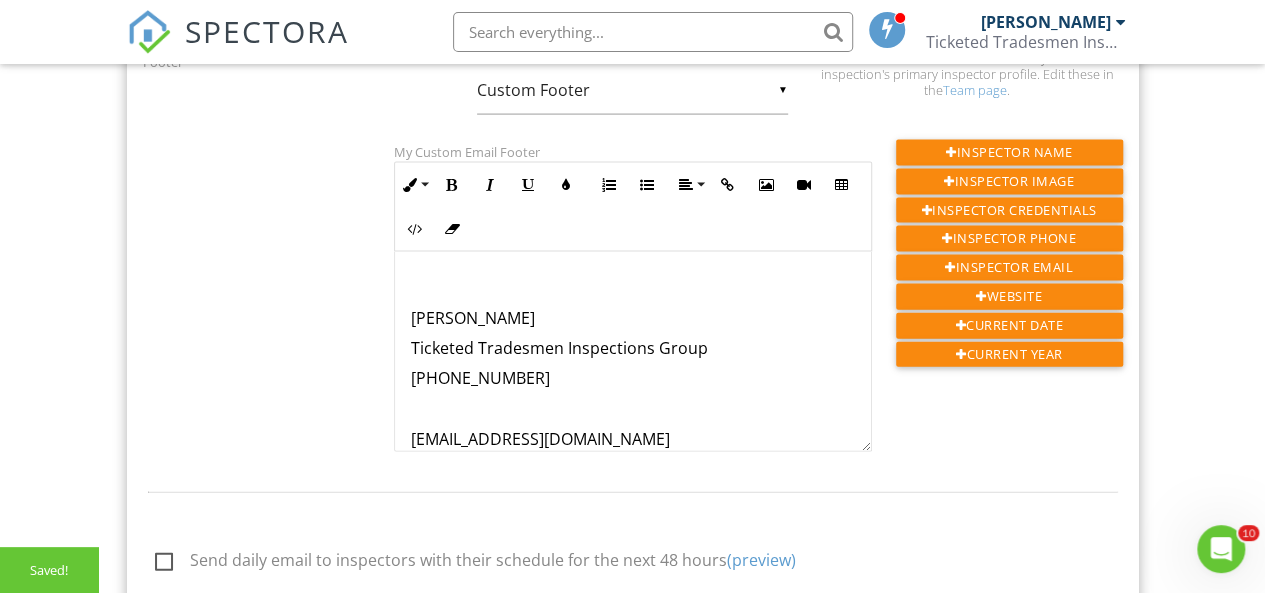 click on "[PERSON_NAME]" at bounding box center [633, 318] 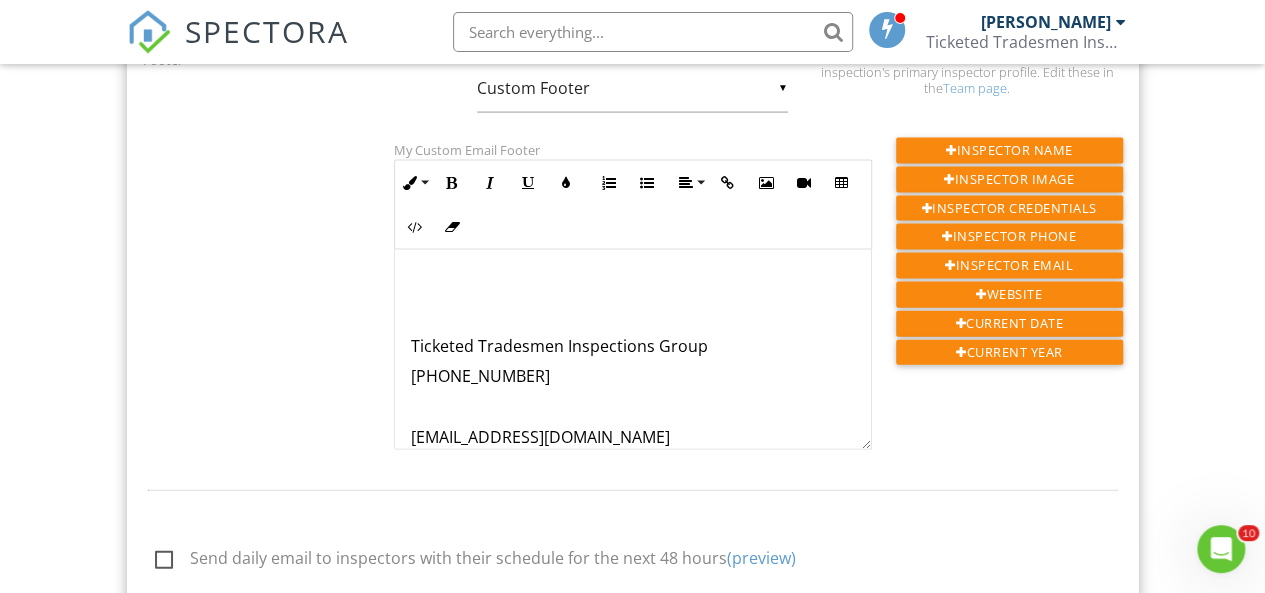 scroll, scrollTop: 2091, scrollLeft: 0, axis: vertical 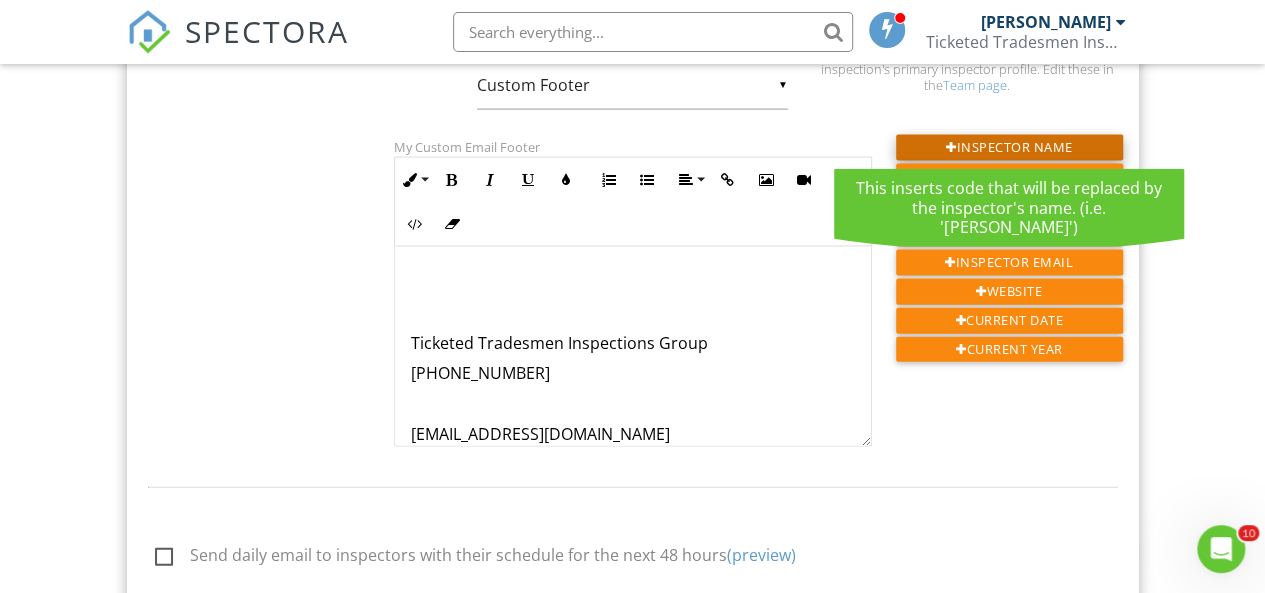 click on "Inspector Name" at bounding box center [1009, 148] 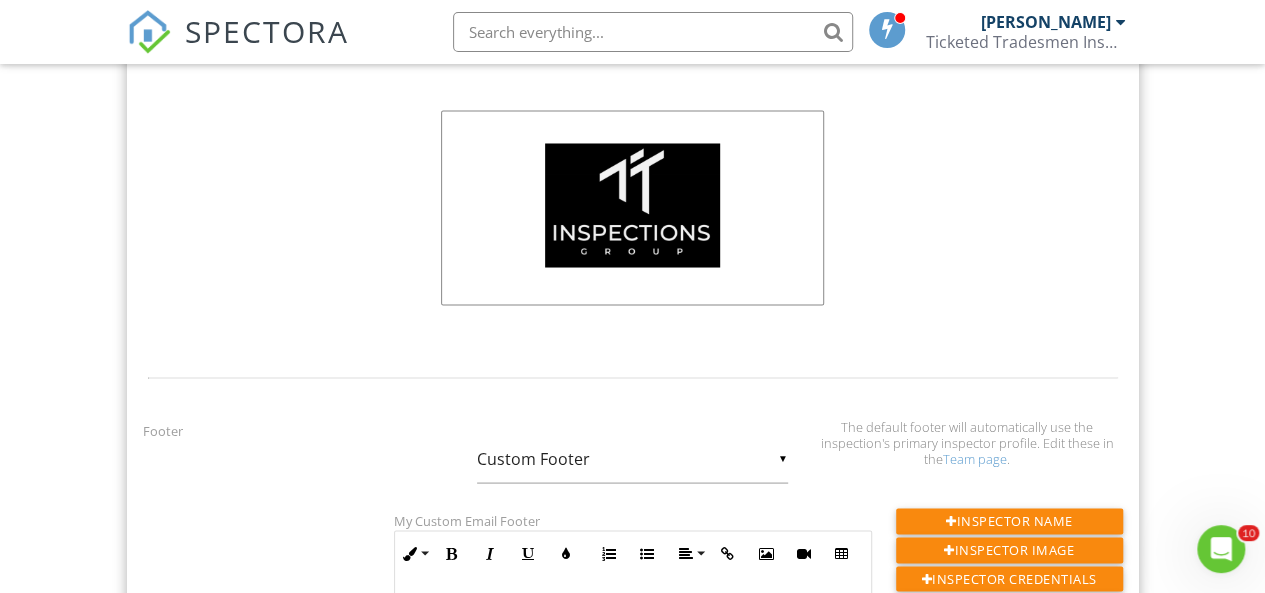 scroll, scrollTop: 1684, scrollLeft: 0, axis: vertical 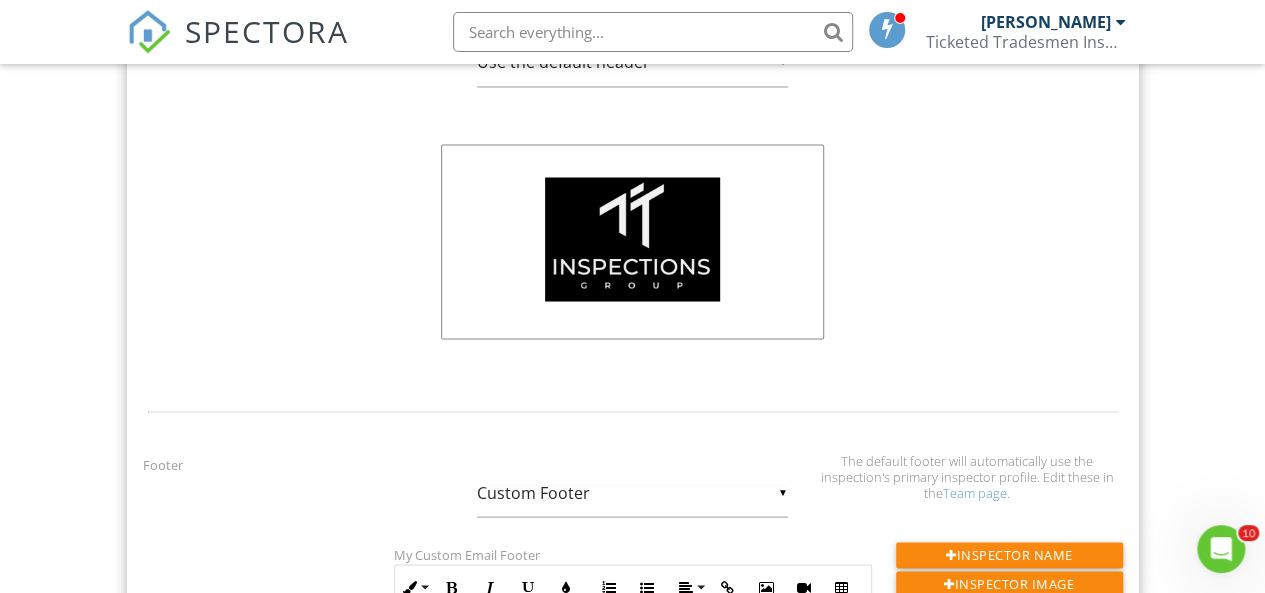 click on "▼ Custom Footer Use the default footer Custom Footer Use the default footer
Custom Footer" at bounding box center (632, 492) 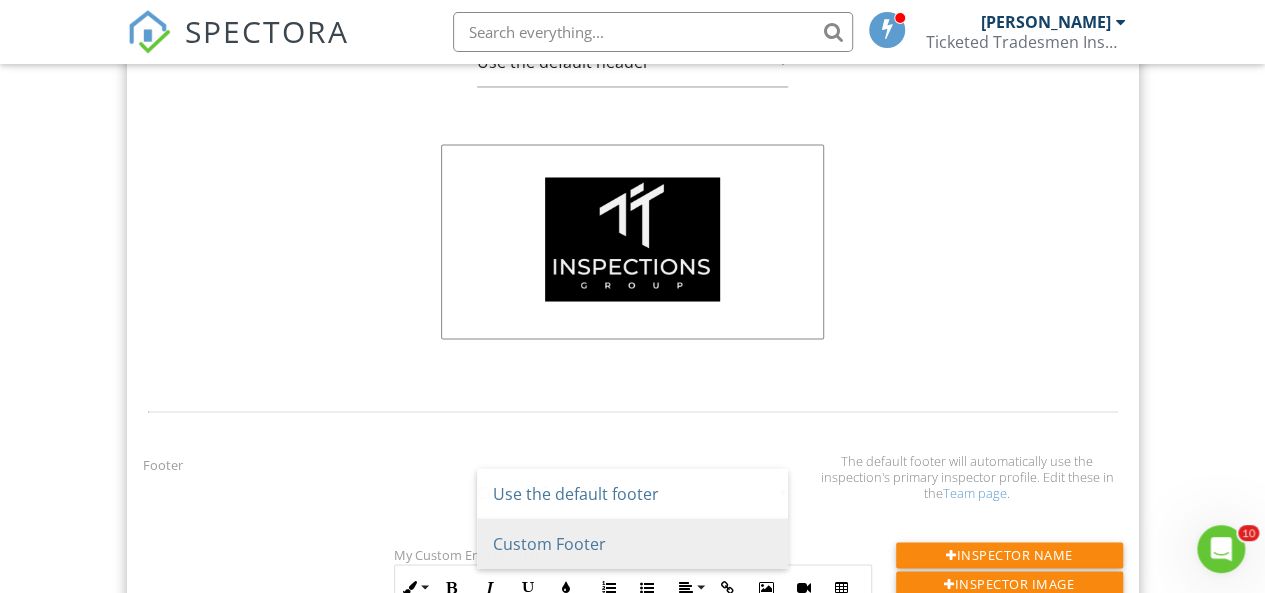 scroll, scrollTop: 0, scrollLeft: 0, axis: both 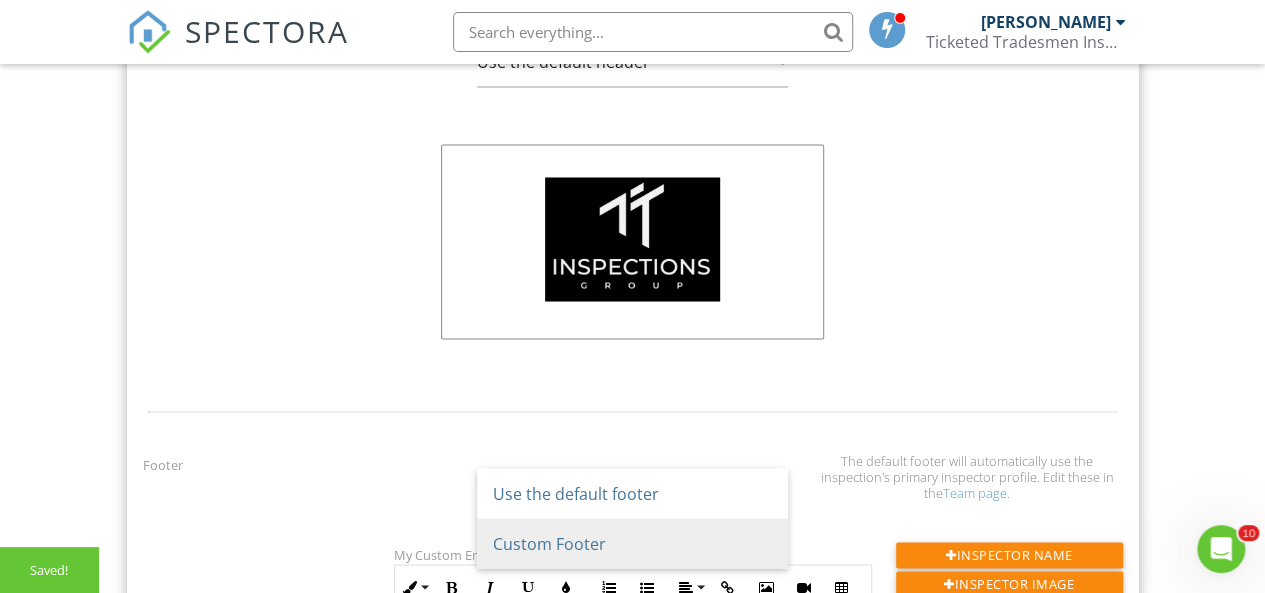 click at bounding box center (633, 411) 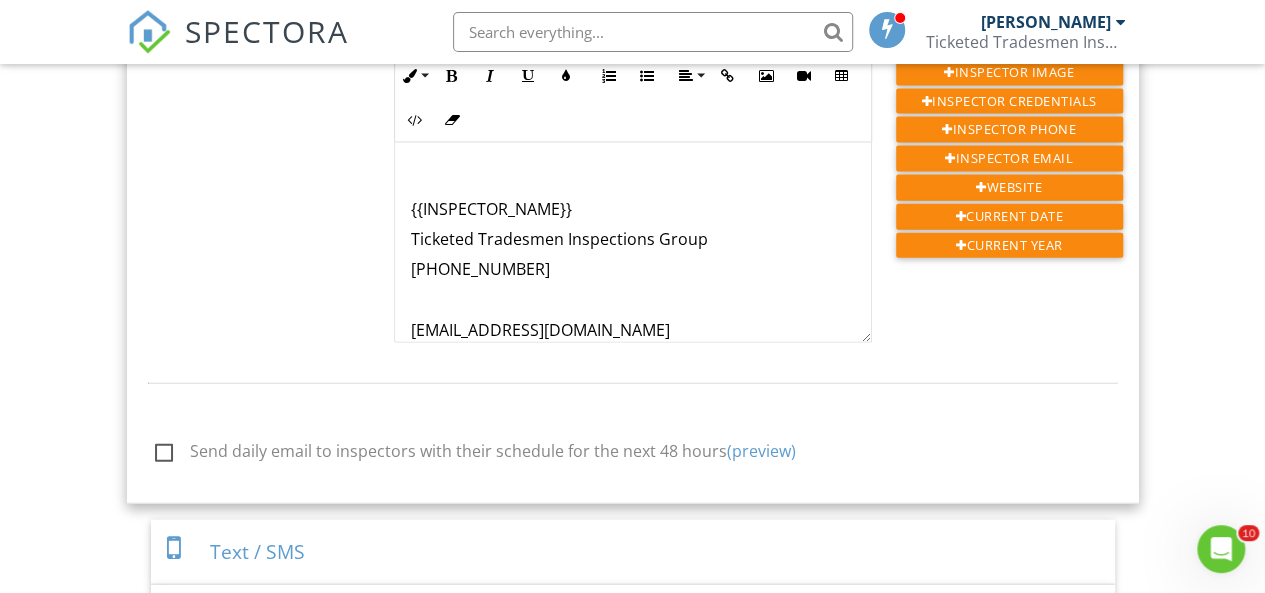 scroll, scrollTop: 2233, scrollLeft: 0, axis: vertical 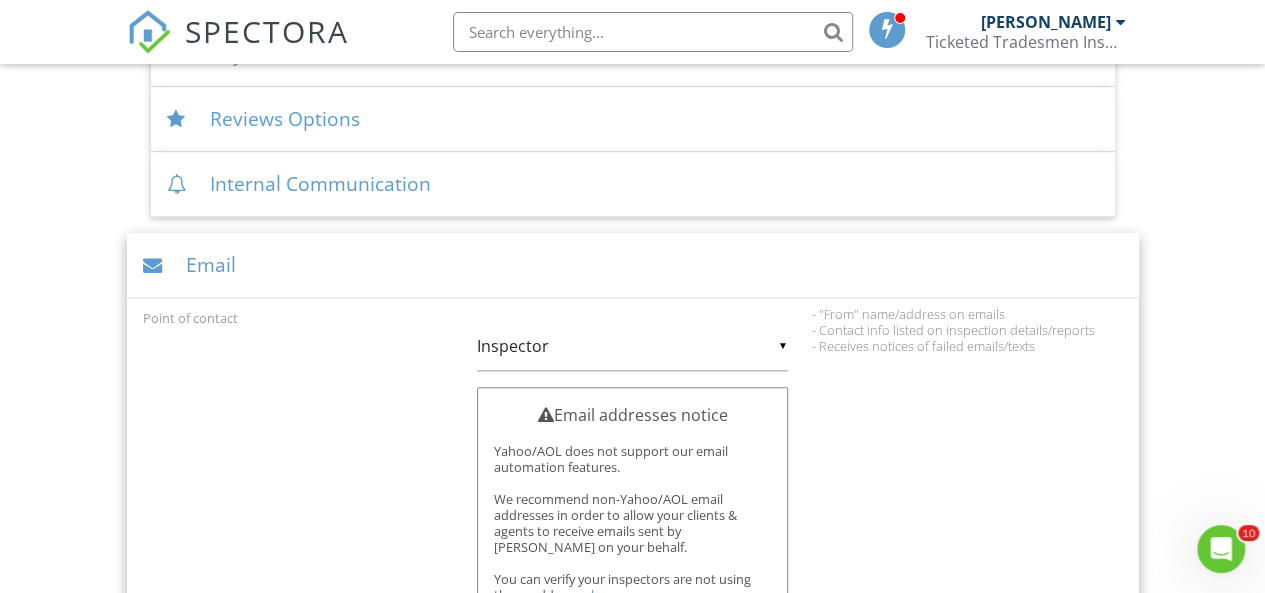 click on "Email" at bounding box center [633, 265] 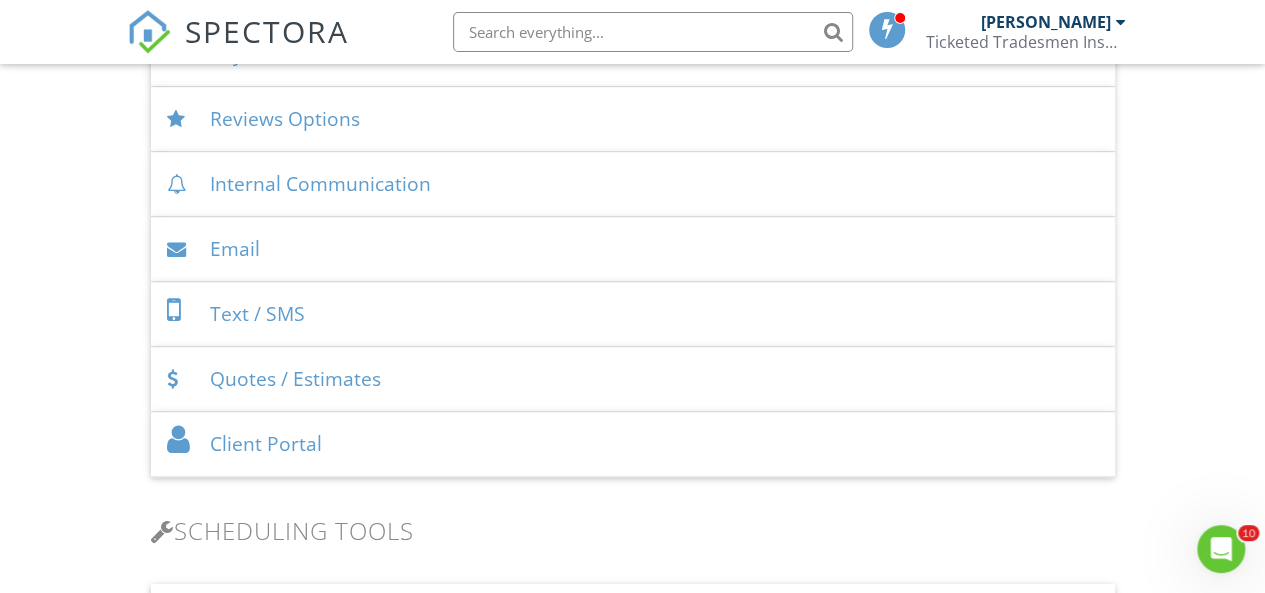 click on "Text / SMS" at bounding box center (633, 314) 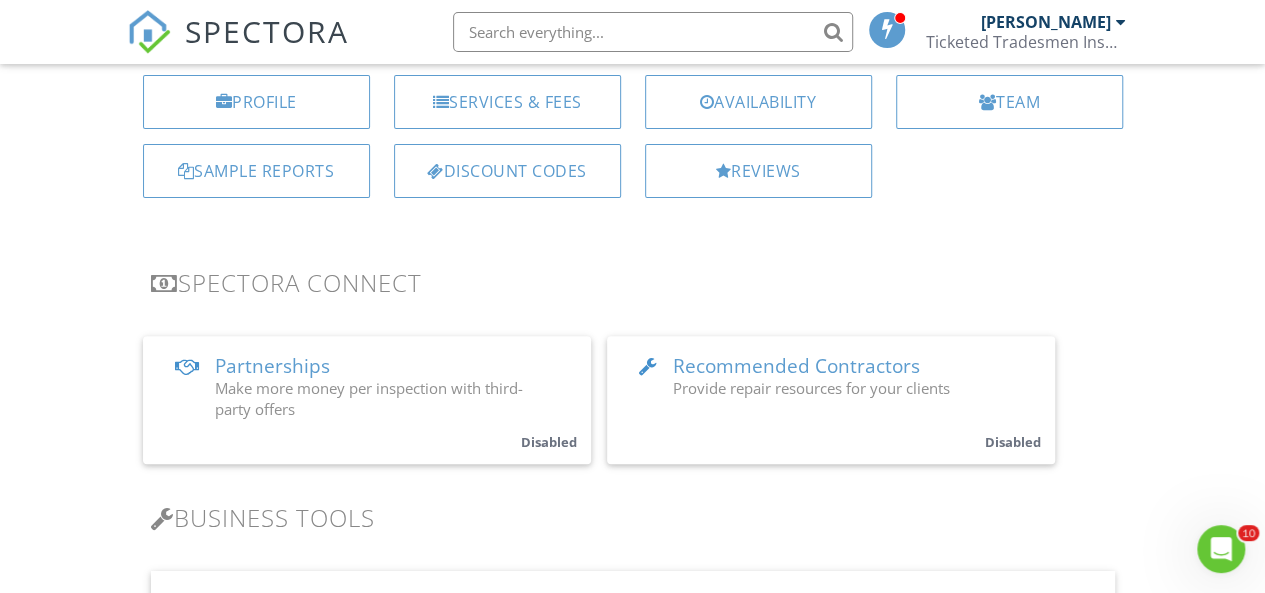 scroll, scrollTop: 0, scrollLeft: 0, axis: both 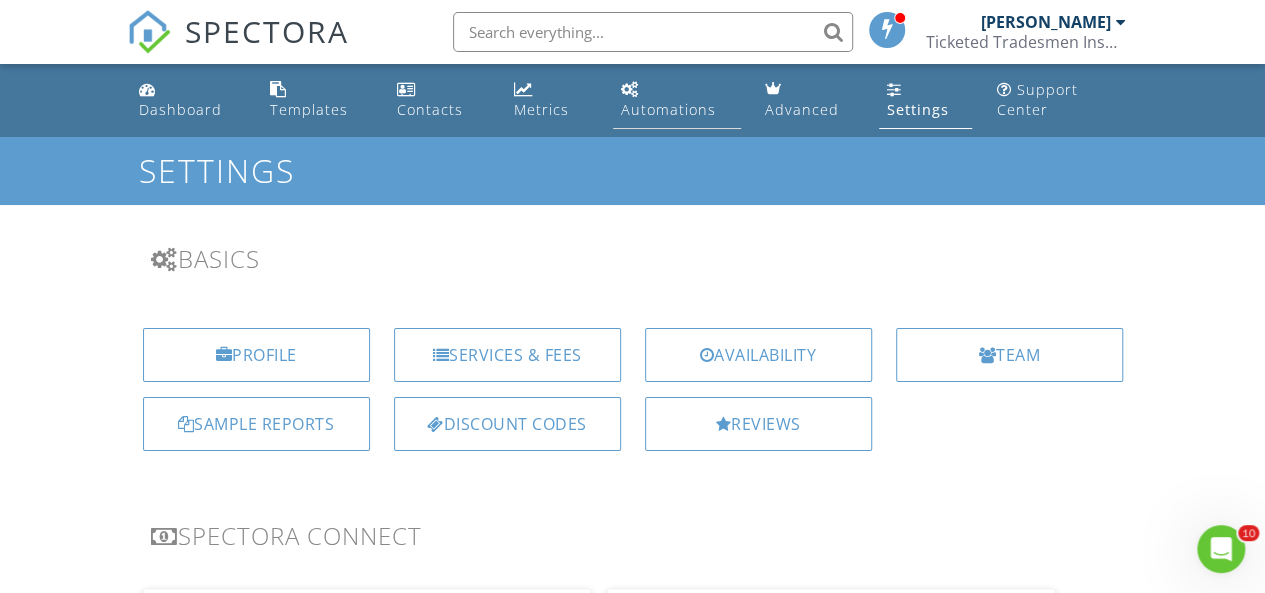 click on "Automations" at bounding box center [668, 109] 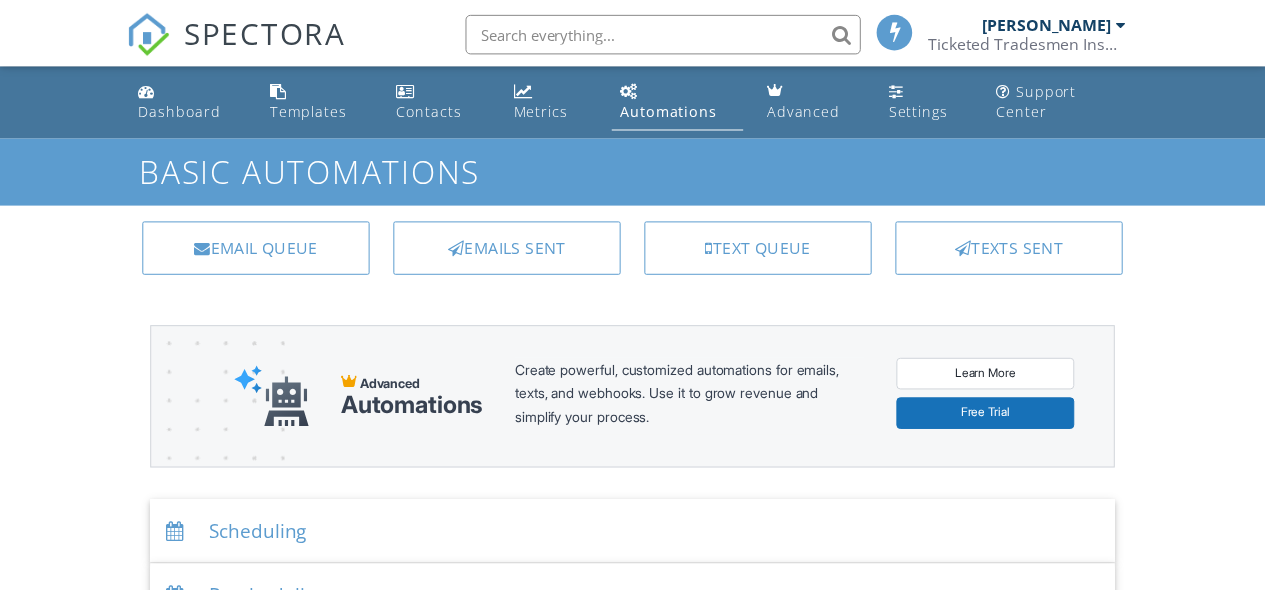 scroll, scrollTop: 0, scrollLeft: 0, axis: both 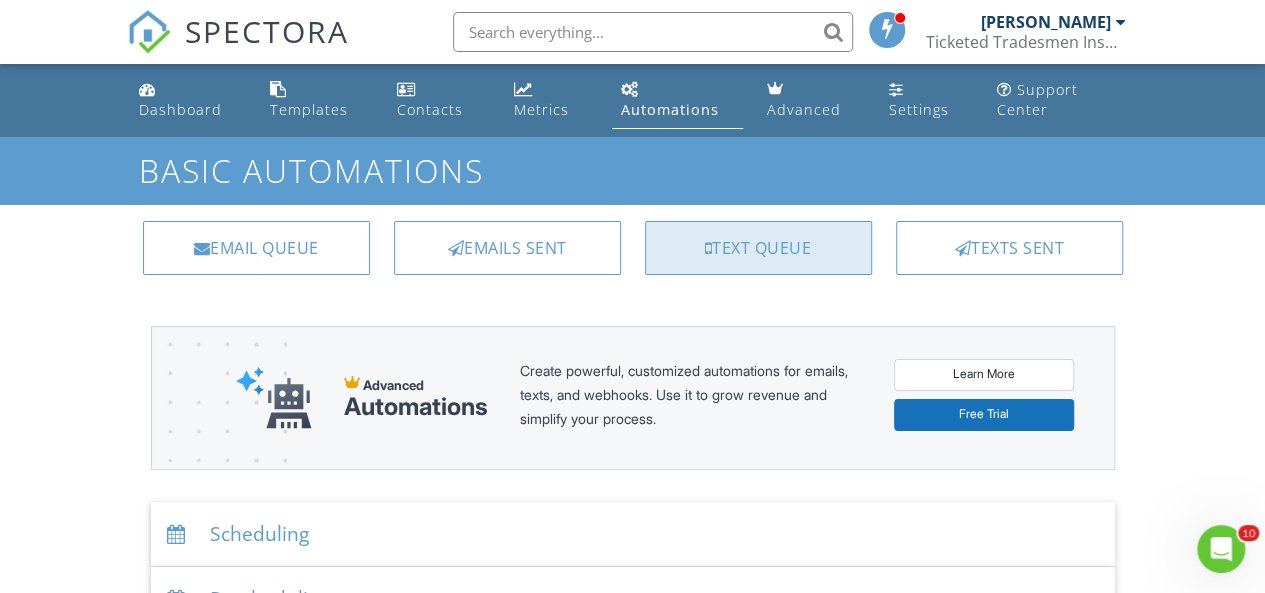 click on "Text Queue" at bounding box center (758, 248) 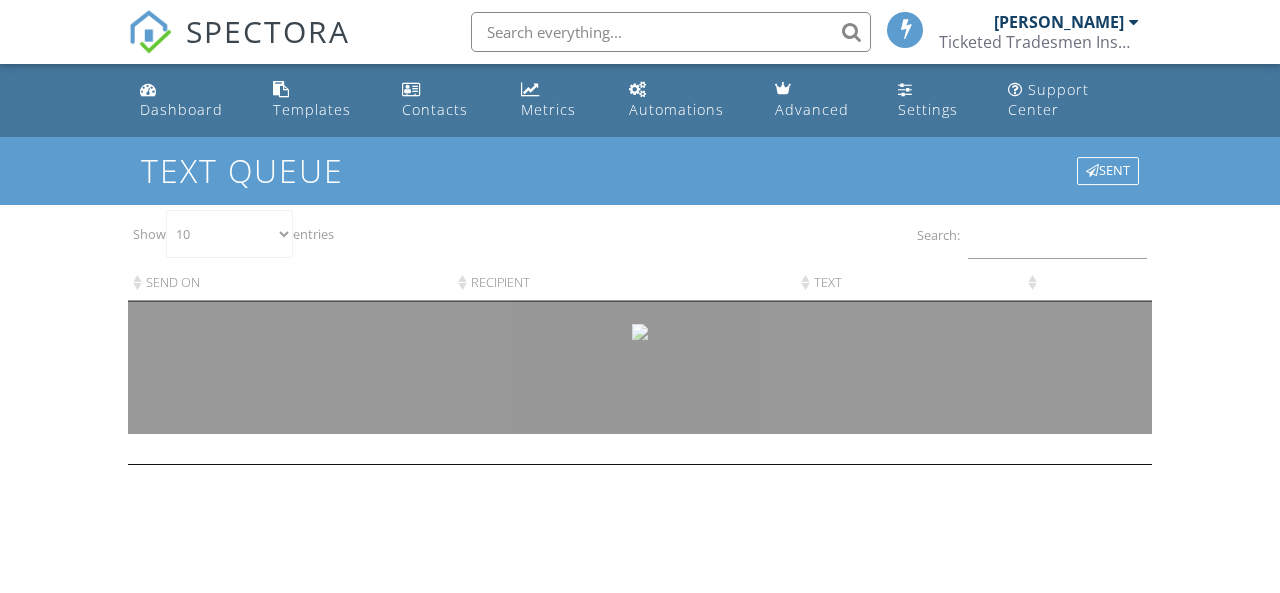 scroll, scrollTop: 0, scrollLeft: 0, axis: both 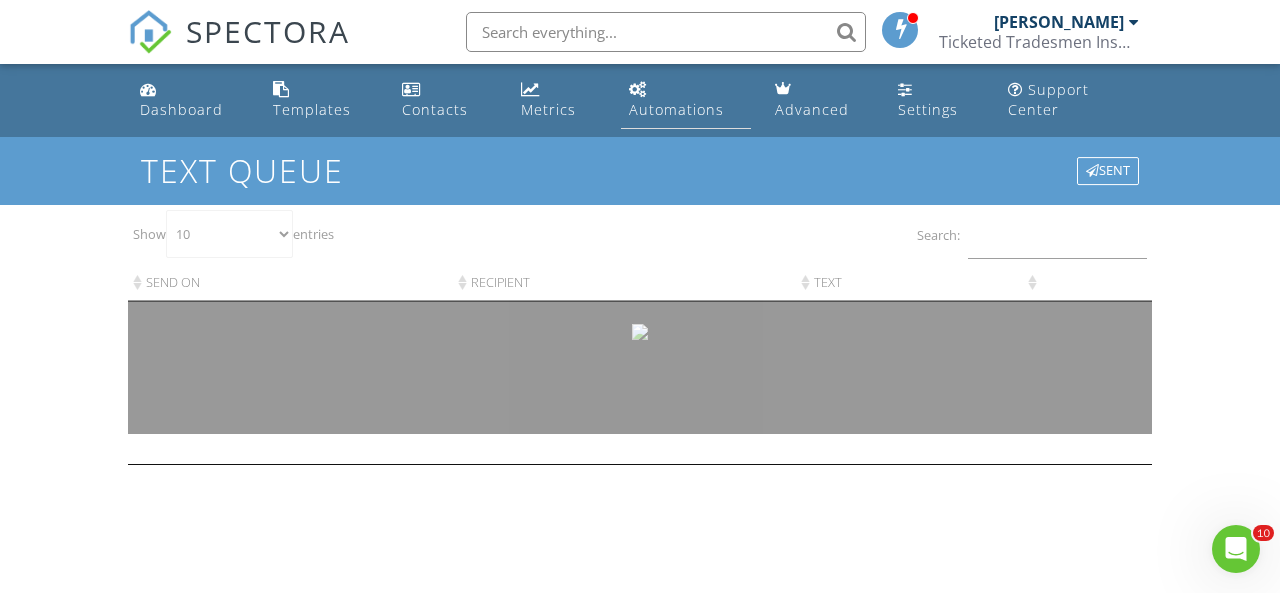 click on "Automations" at bounding box center [686, 100] 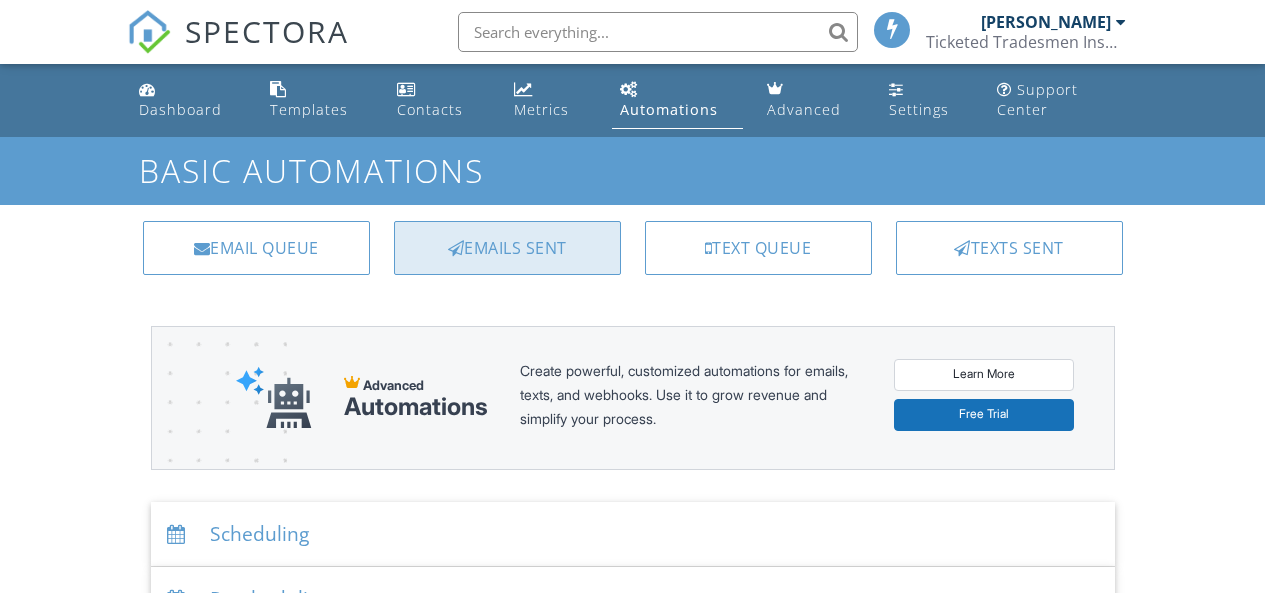 scroll, scrollTop: 0, scrollLeft: 0, axis: both 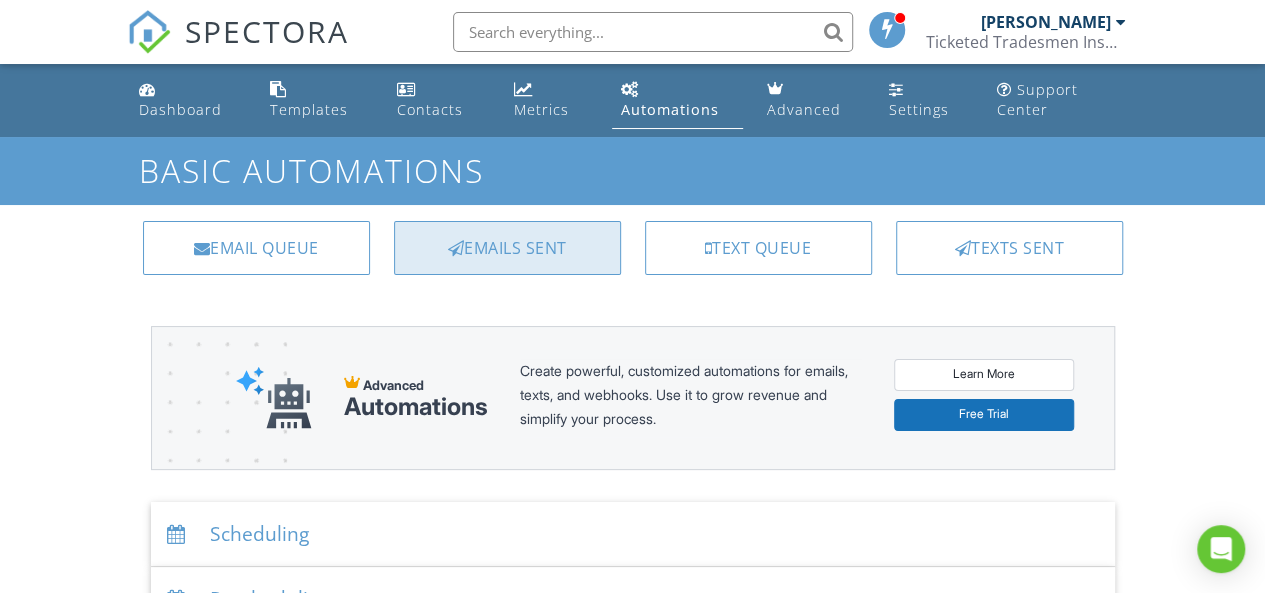 click on "Emails Sent" at bounding box center [507, 248] 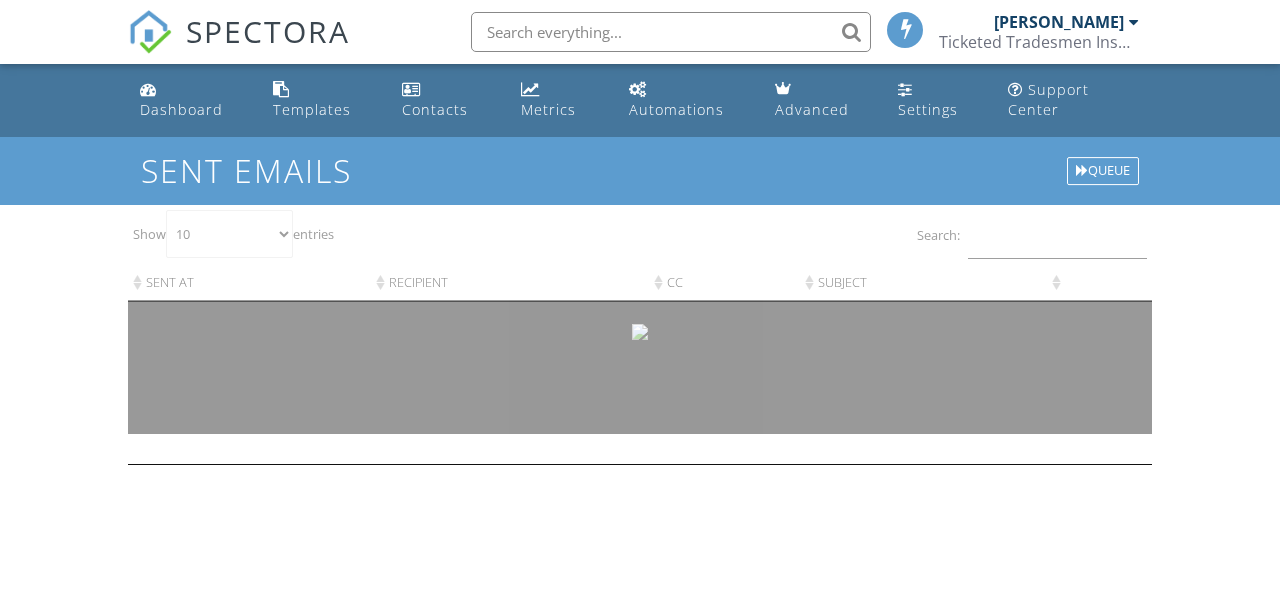 scroll, scrollTop: 0, scrollLeft: 0, axis: both 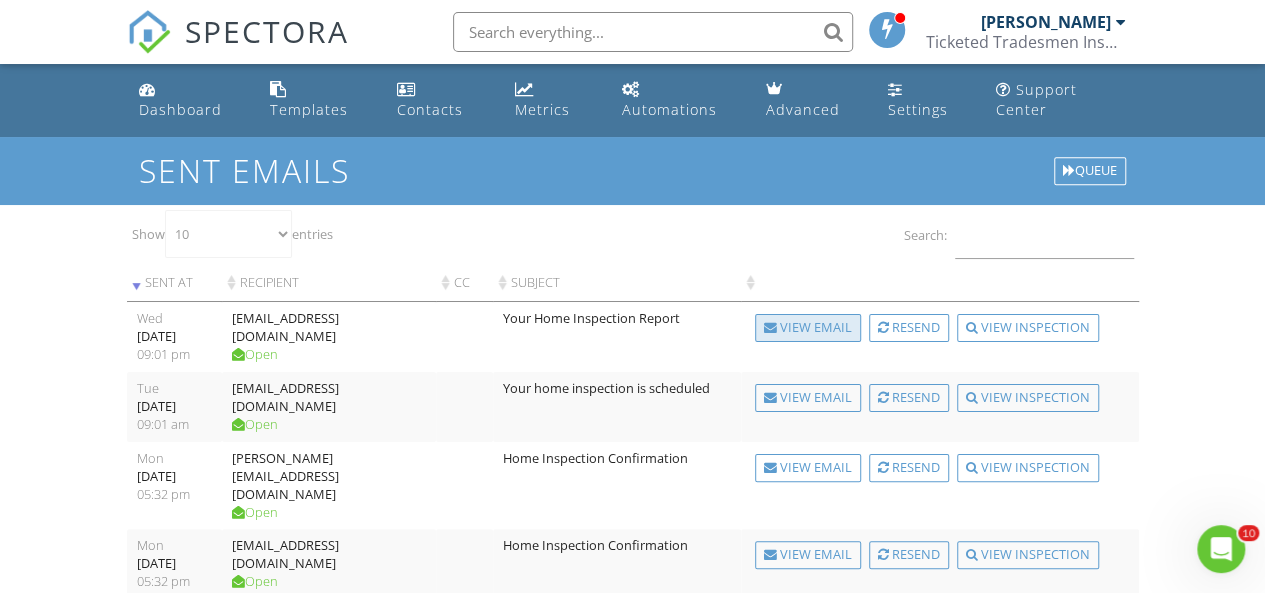 click on "View Email" at bounding box center (808, 328) 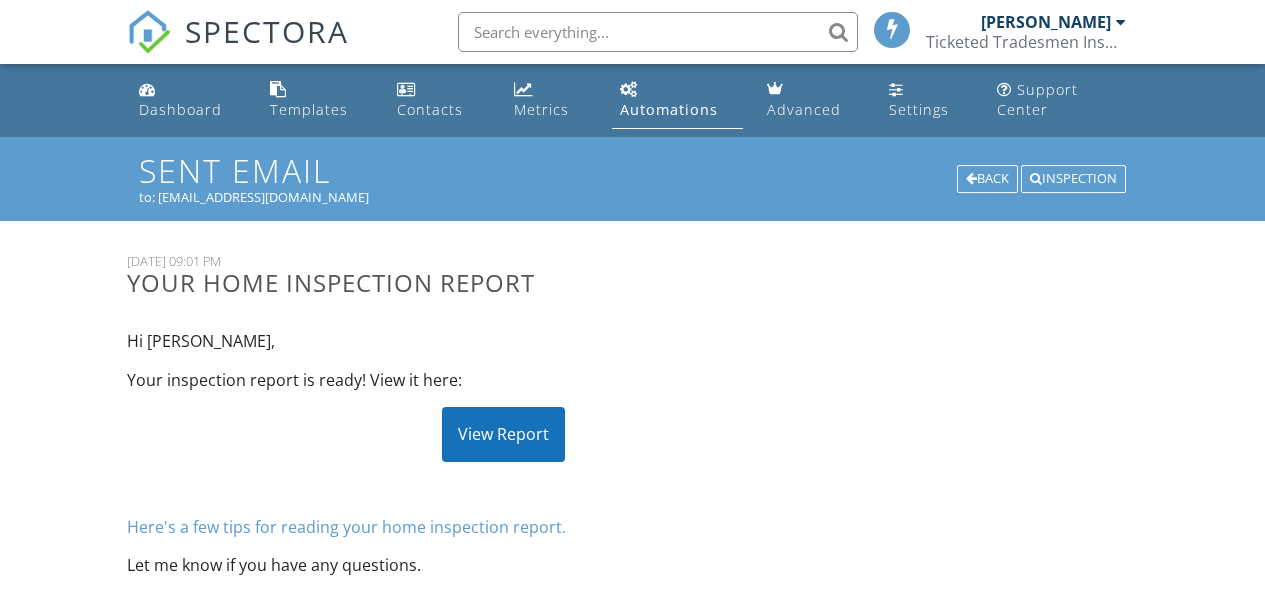 scroll, scrollTop: 0, scrollLeft: 0, axis: both 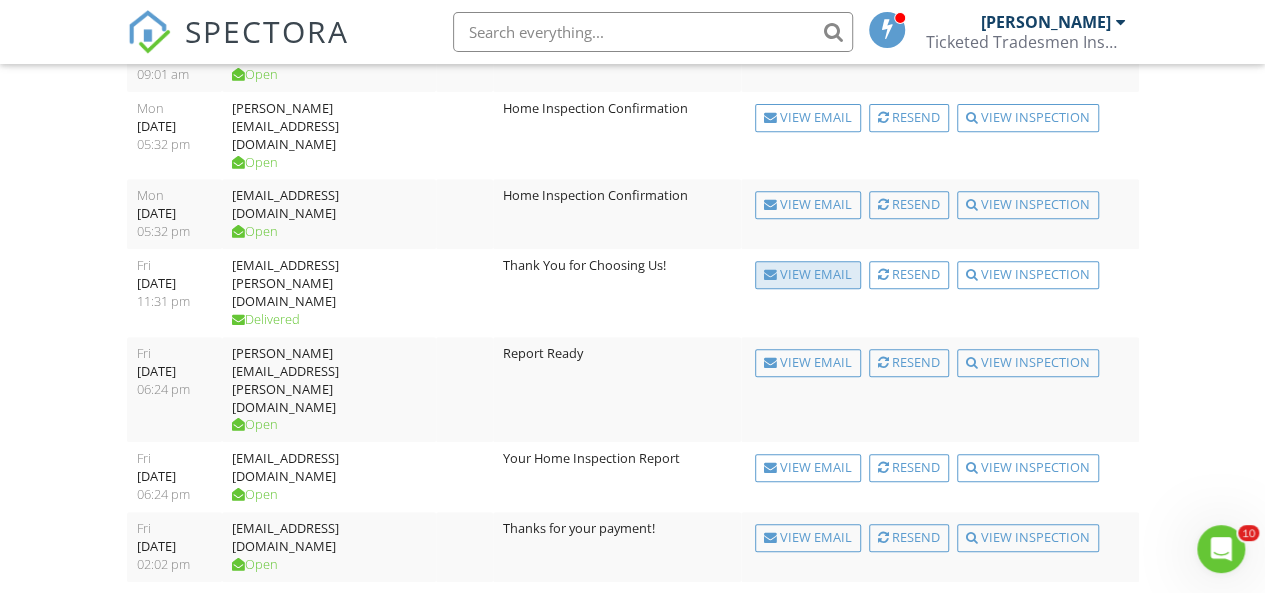 click on "View Email" at bounding box center (808, 275) 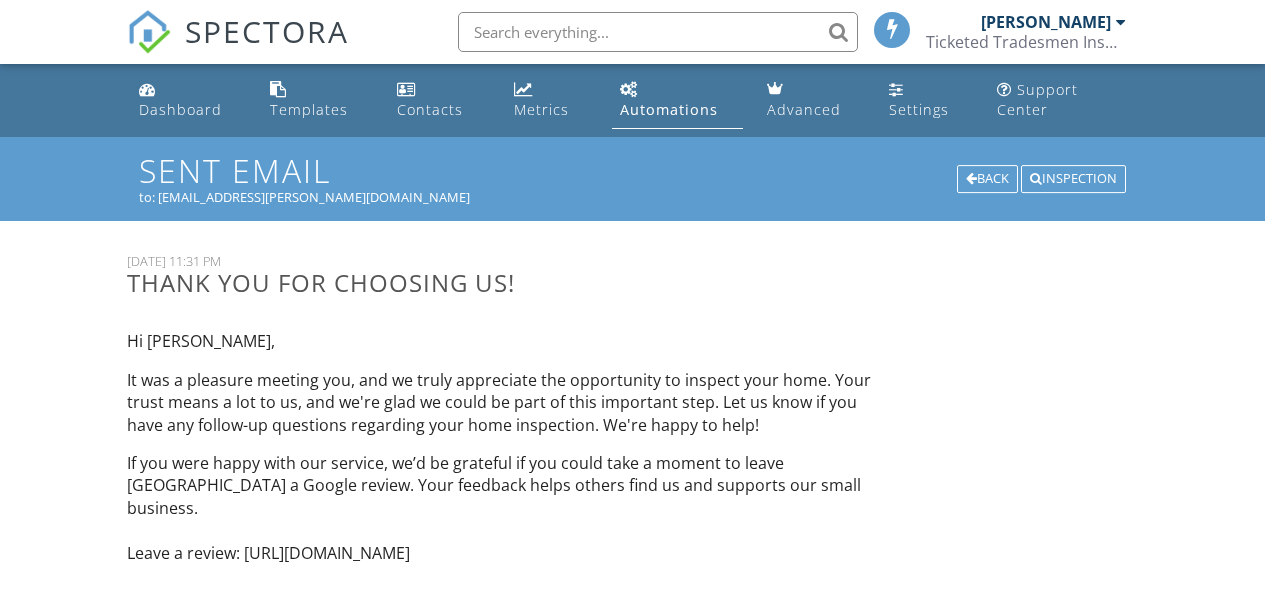 scroll, scrollTop: 0, scrollLeft: 0, axis: both 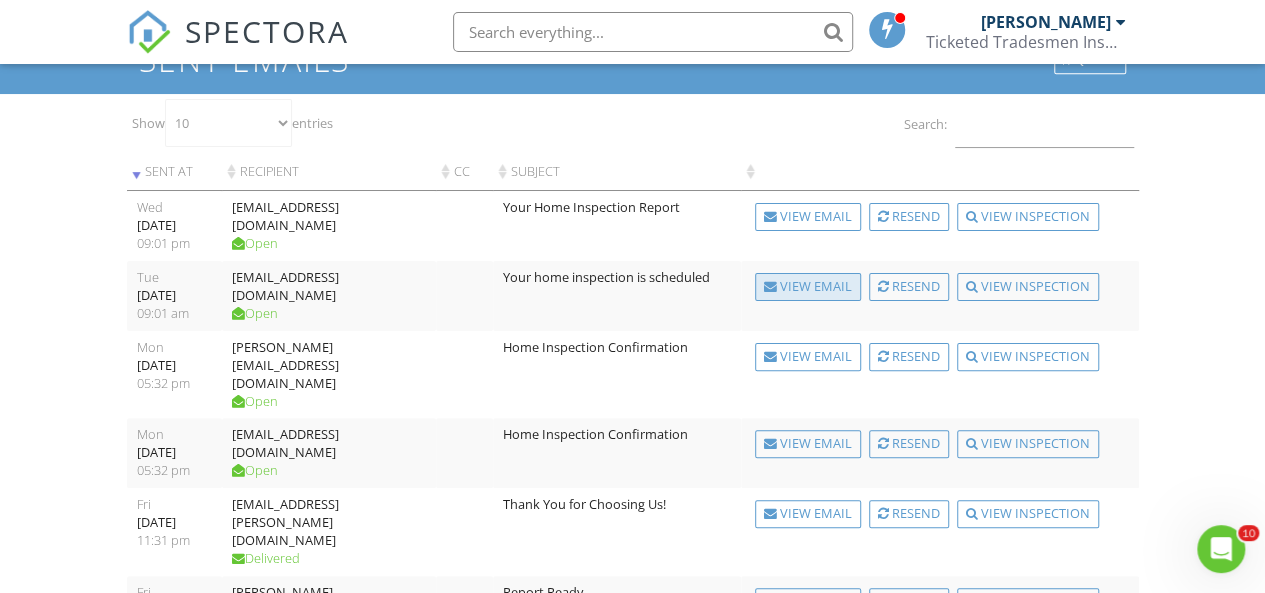 click at bounding box center [770, 287] 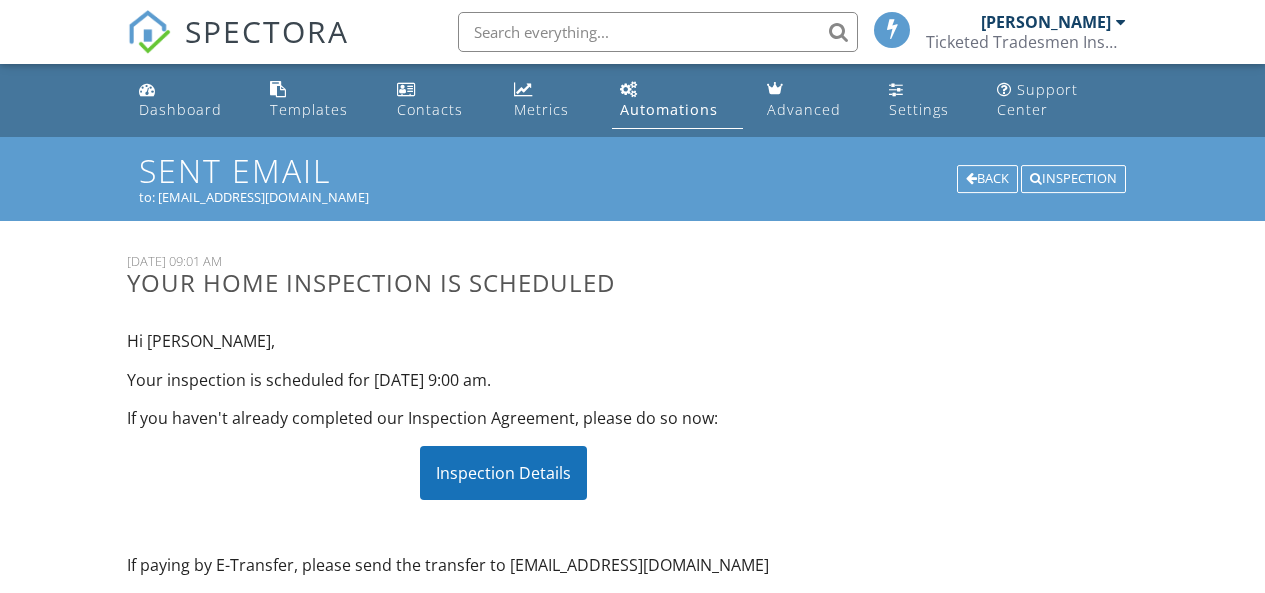 scroll, scrollTop: 0, scrollLeft: 0, axis: both 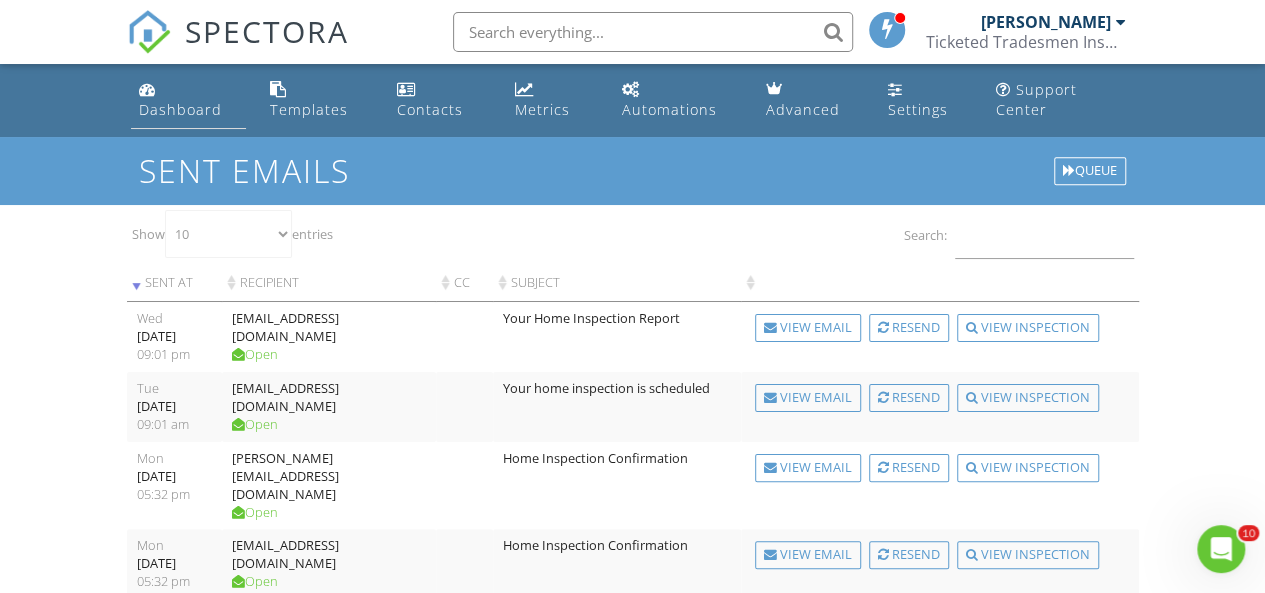 click on "Dashboard" at bounding box center (180, 109) 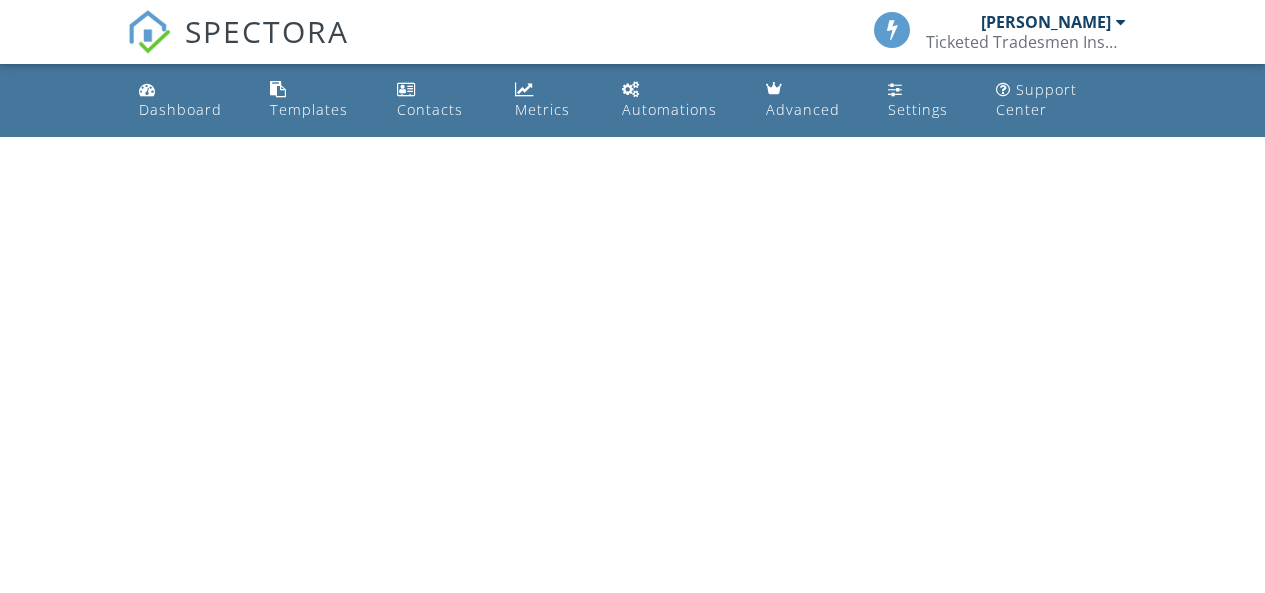 scroll, scrollTop: 0, scrollLeft: 0, axis: both 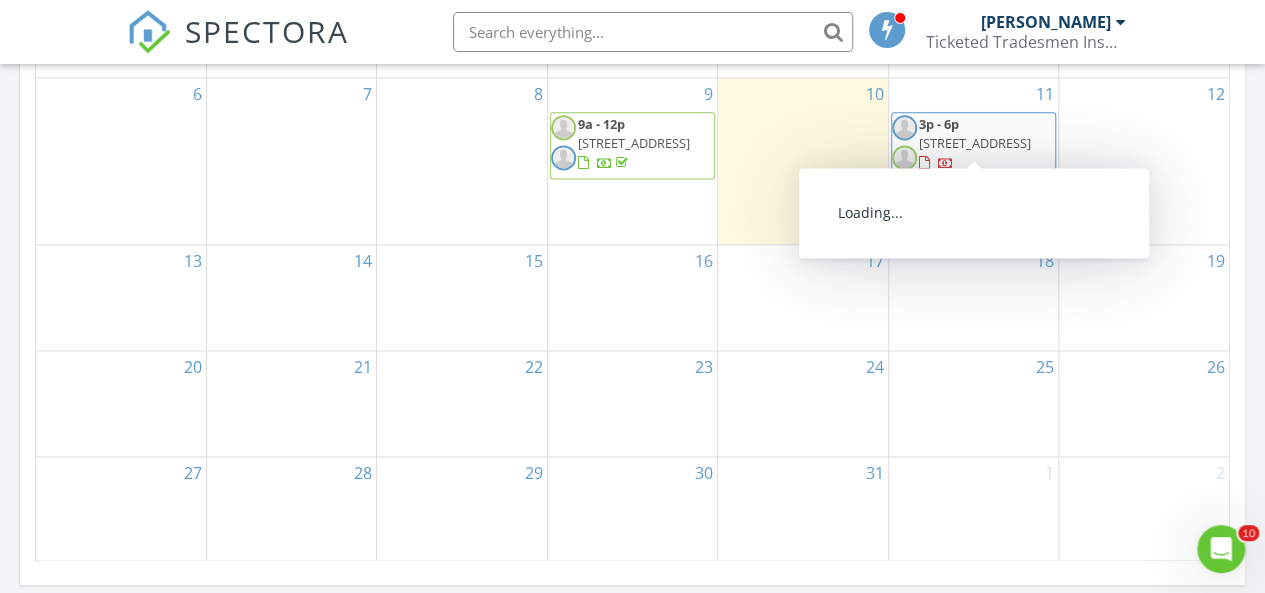 click on "3p - 6p
9708 80 Ave NW, Edmonton T6E 1S7" at bounding box center (973, 145) 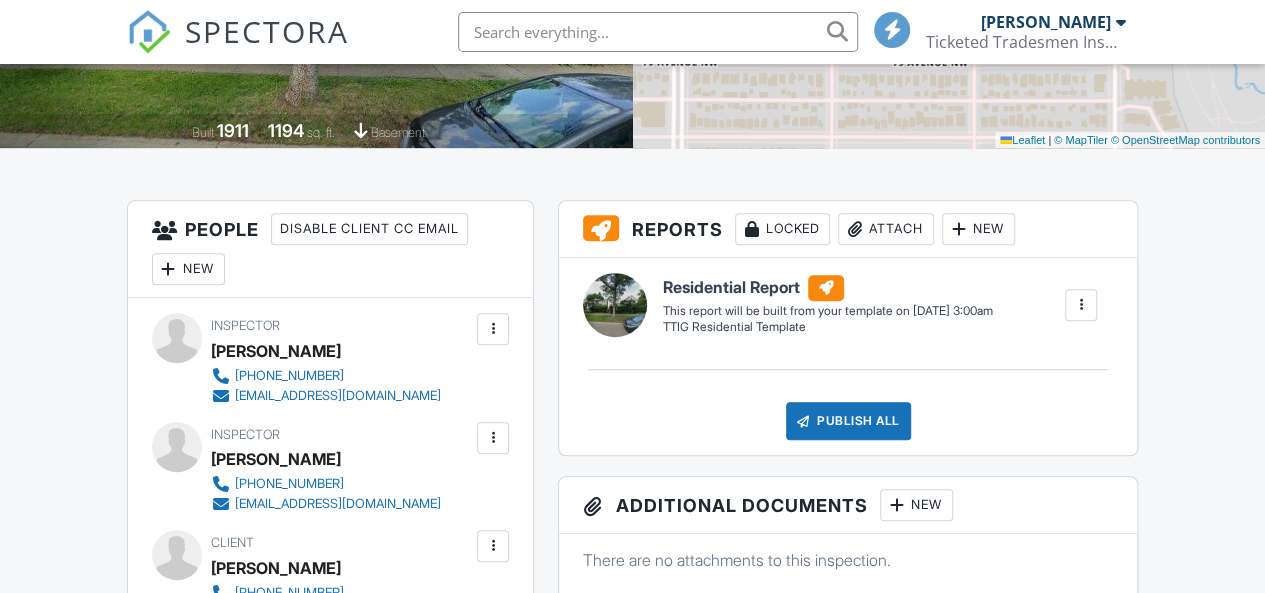 scroll, scrollTop: 559, scrollLeft: 0, axis: vertical 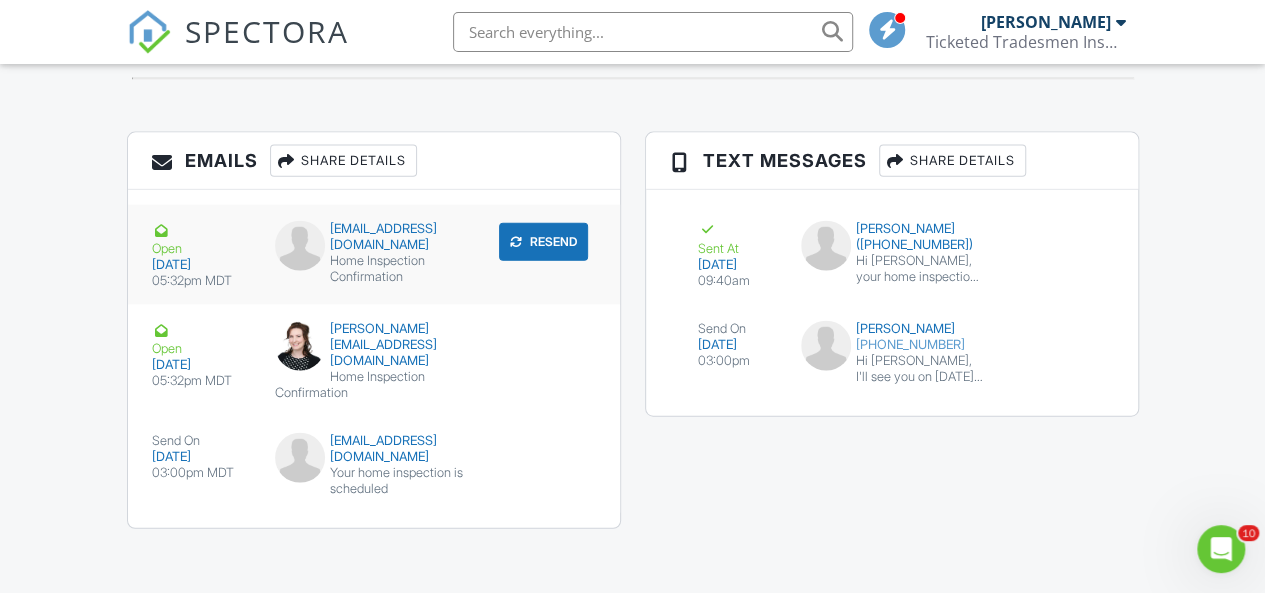 click on "Home Inspection Confirmation" at bounding box center (374, 269) 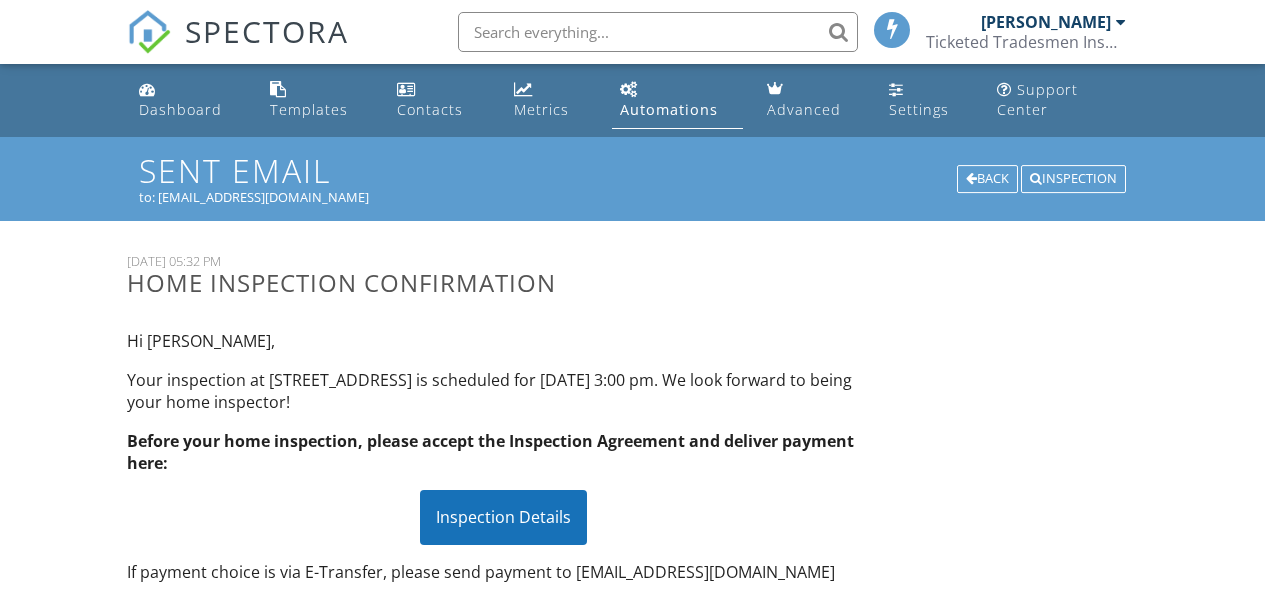 scroll, scrollTop: 0, scrollLeft: 0, axis: both 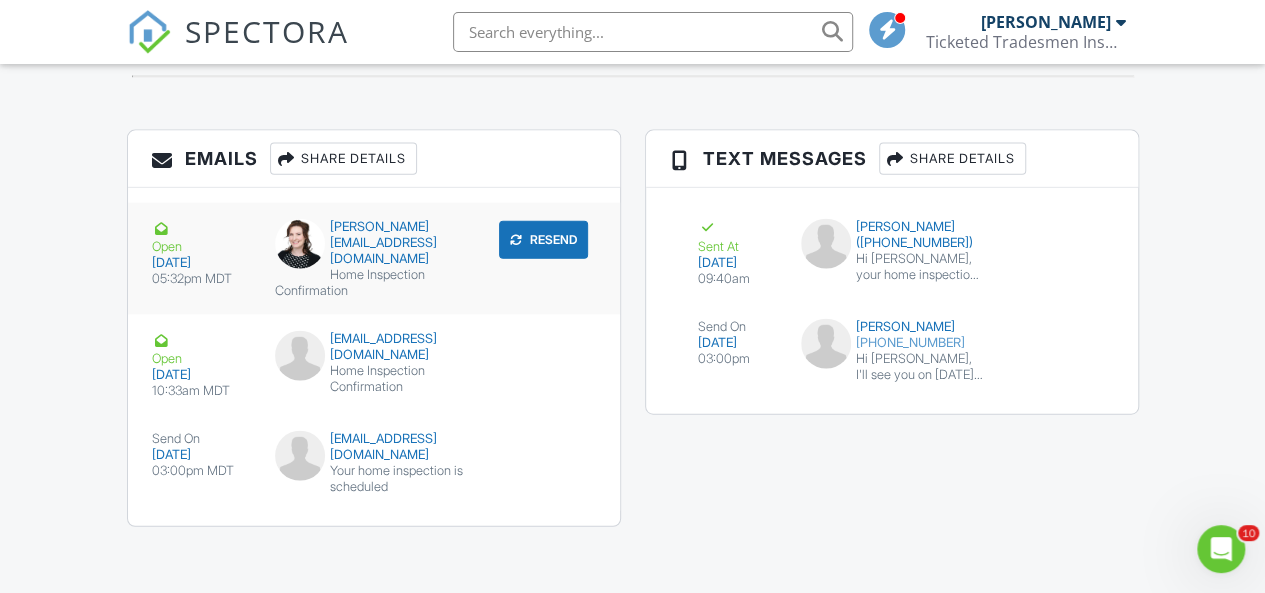 click on "Resend" at bounding box center [543, 240] 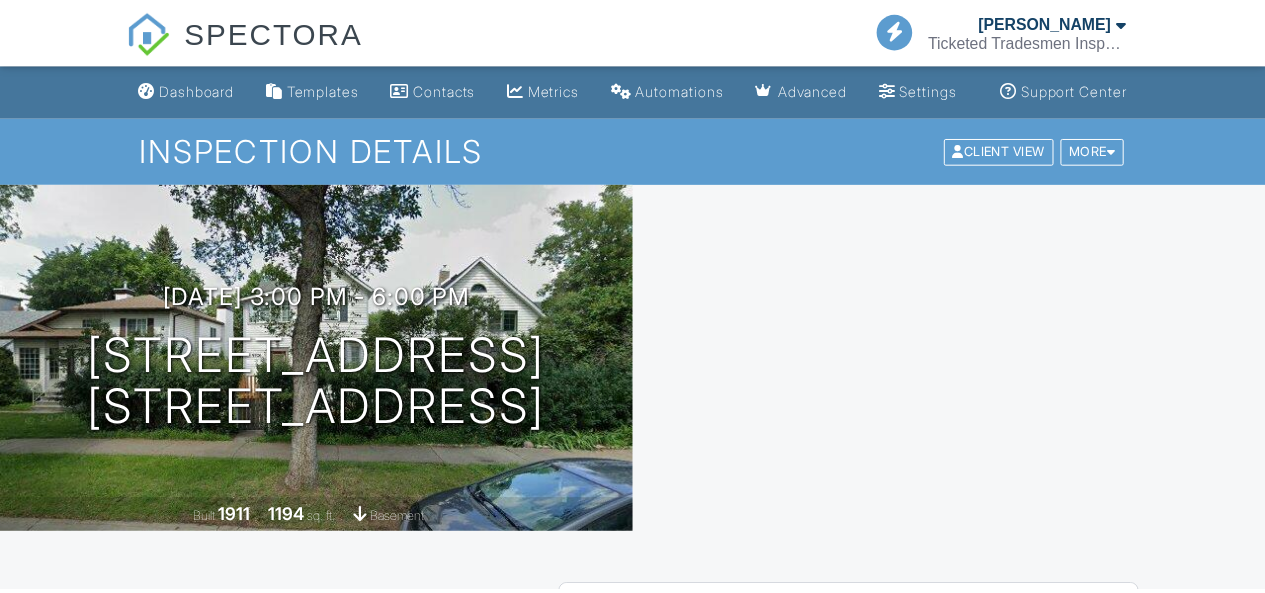 scroll, scrollTop: 0, scrollLeft: 0, axis: both 